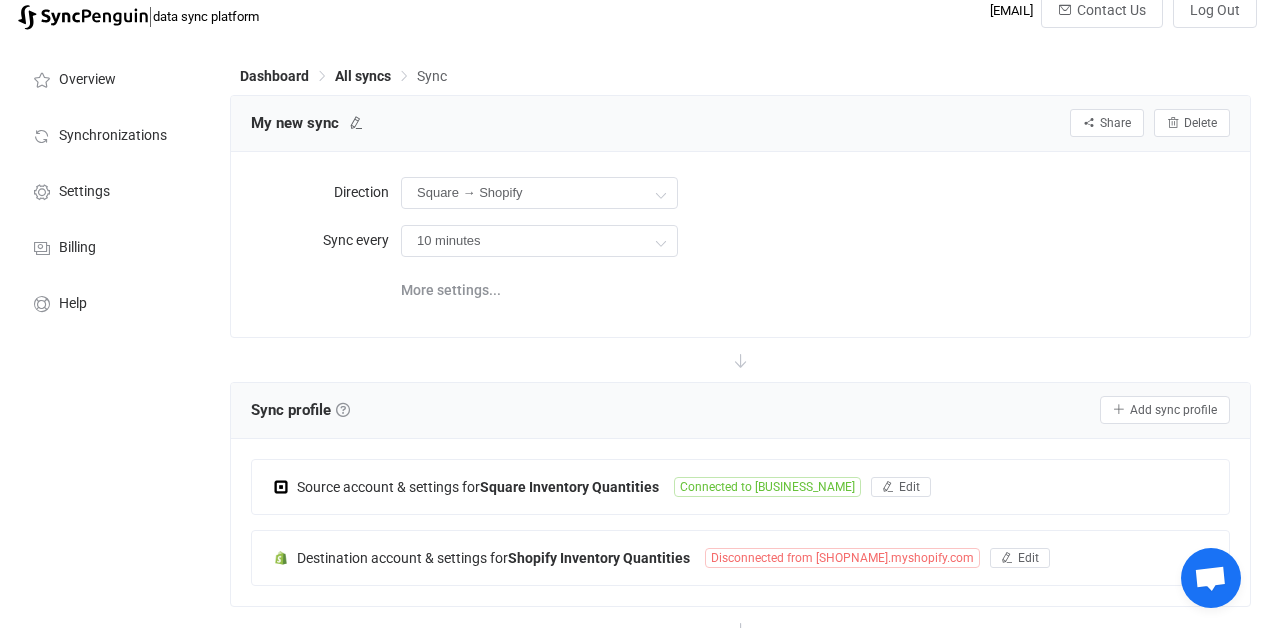 scroll, scrollTop: 188, scrollLeft: 0, axis: vertical 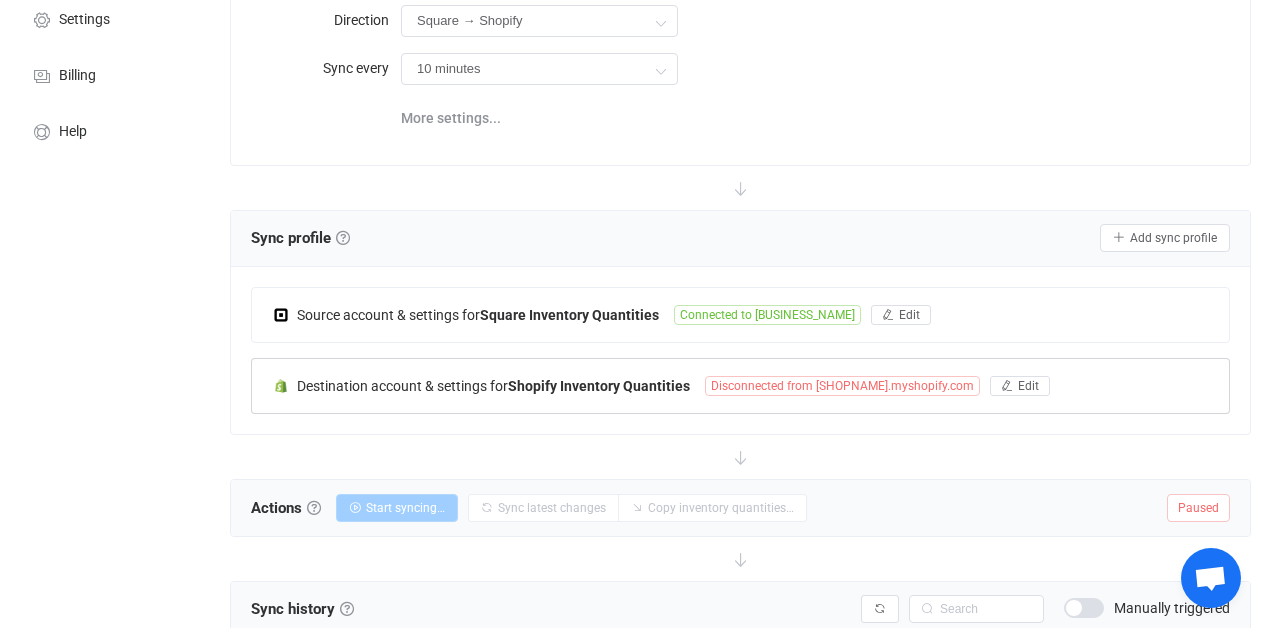 click on "Disconnected from [SHOPNAME].myshopify.com" at bounding box center [842, 386] 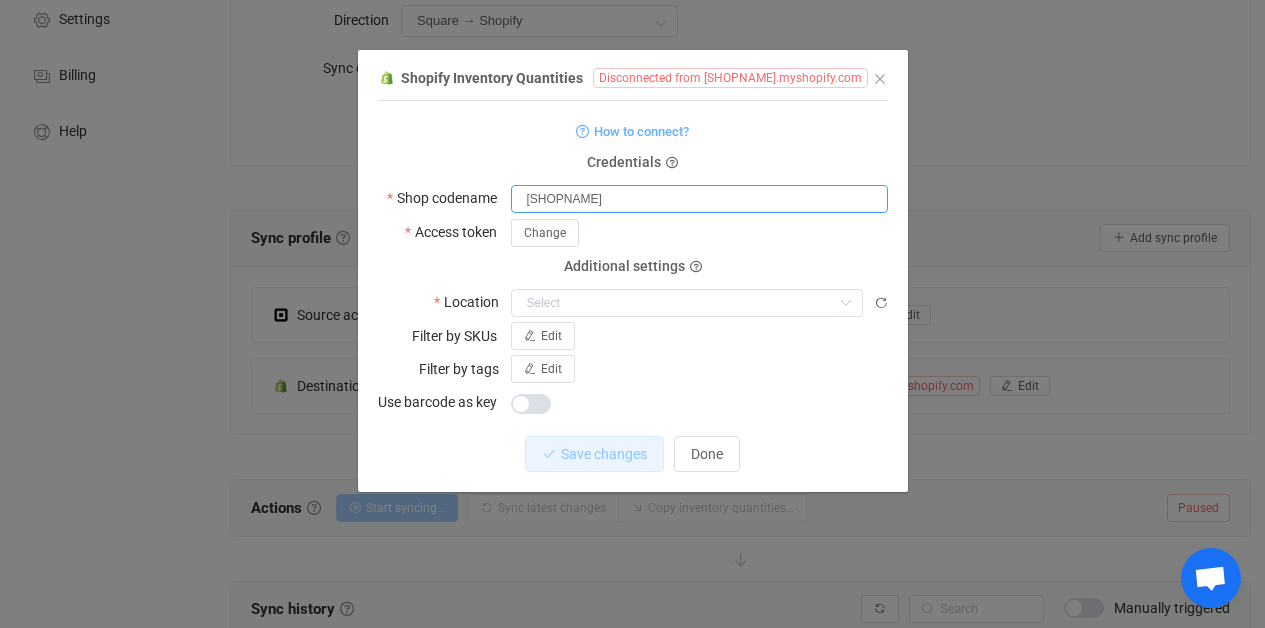 click on "[SHOPNAME]" at bounding box center [699, 199] 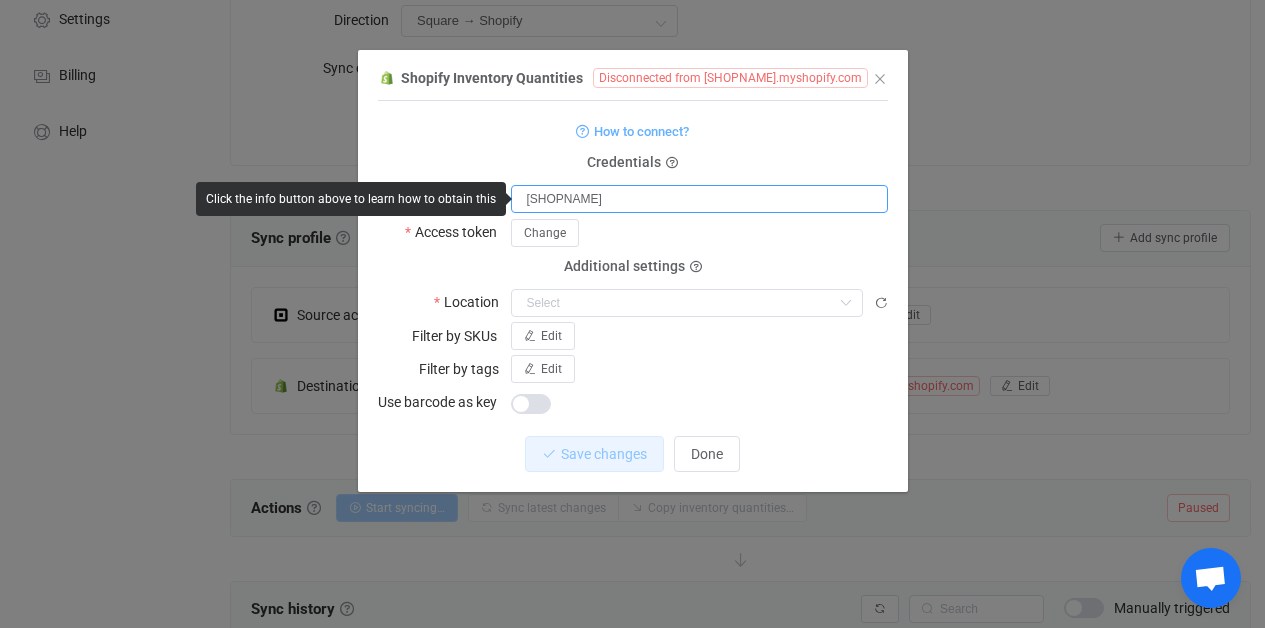 click on "[SHOPNAME]" at bounding box center [699, 199] 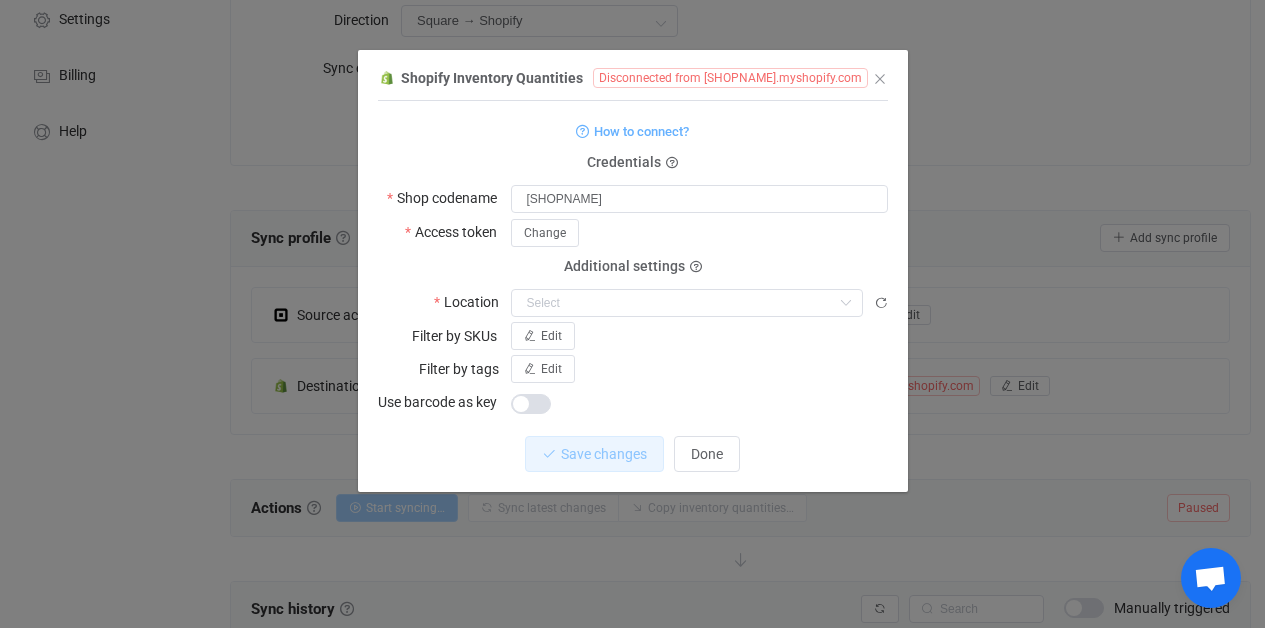 click on "How to connect?
Credentials Shop codename [SHOPNAME] Access token Change Deprecated API Key Deprecated API Password Additional settings Location
Nothing found or no access
Filter by SKUs Edit Filter by tags Edit Use barcode as key" at bounding box center [633, 267] 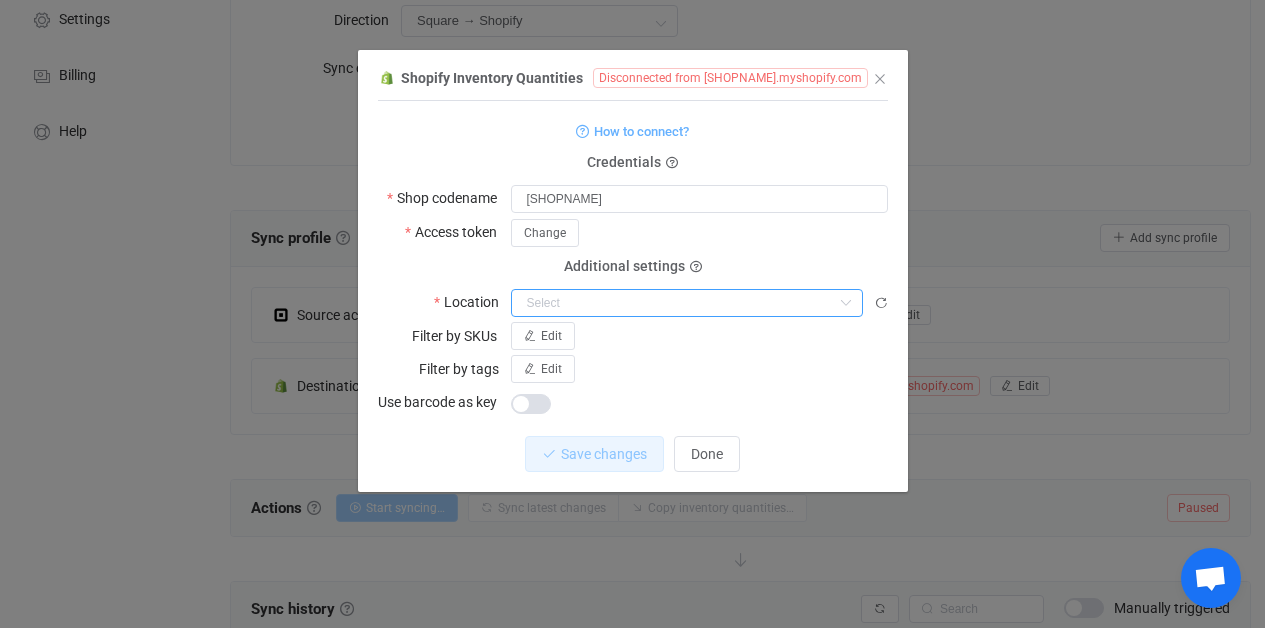 click at bounding box center (687, 303) 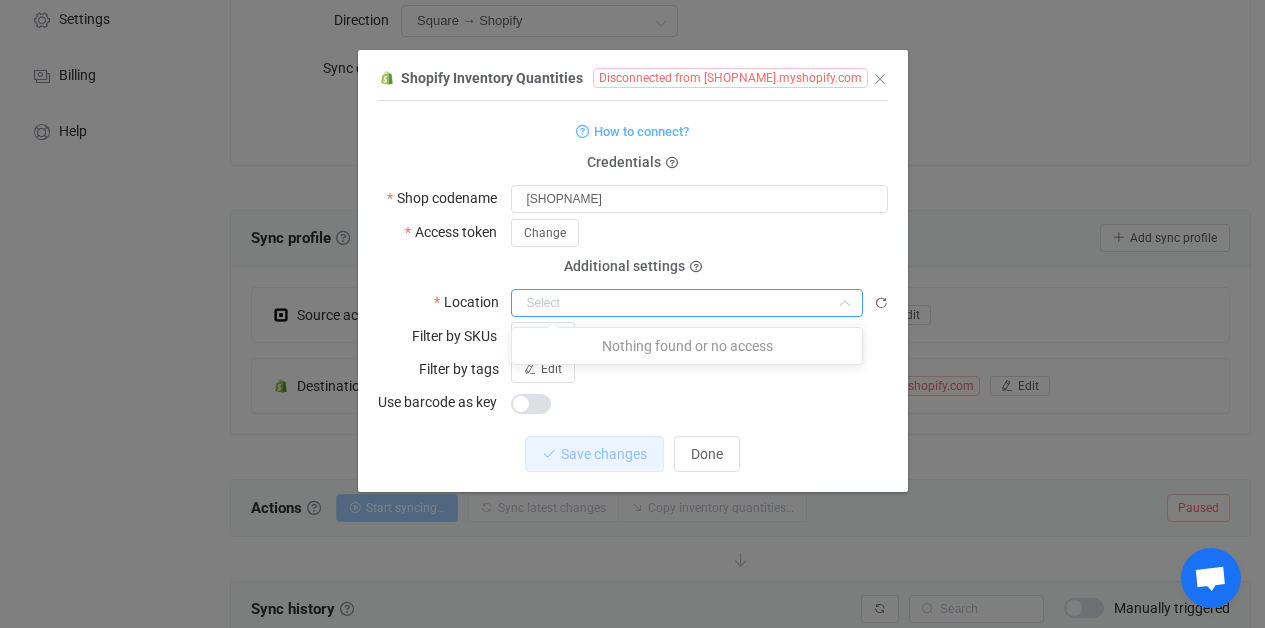 click on "Nothing found or no access" at bounding box center (687, 346) 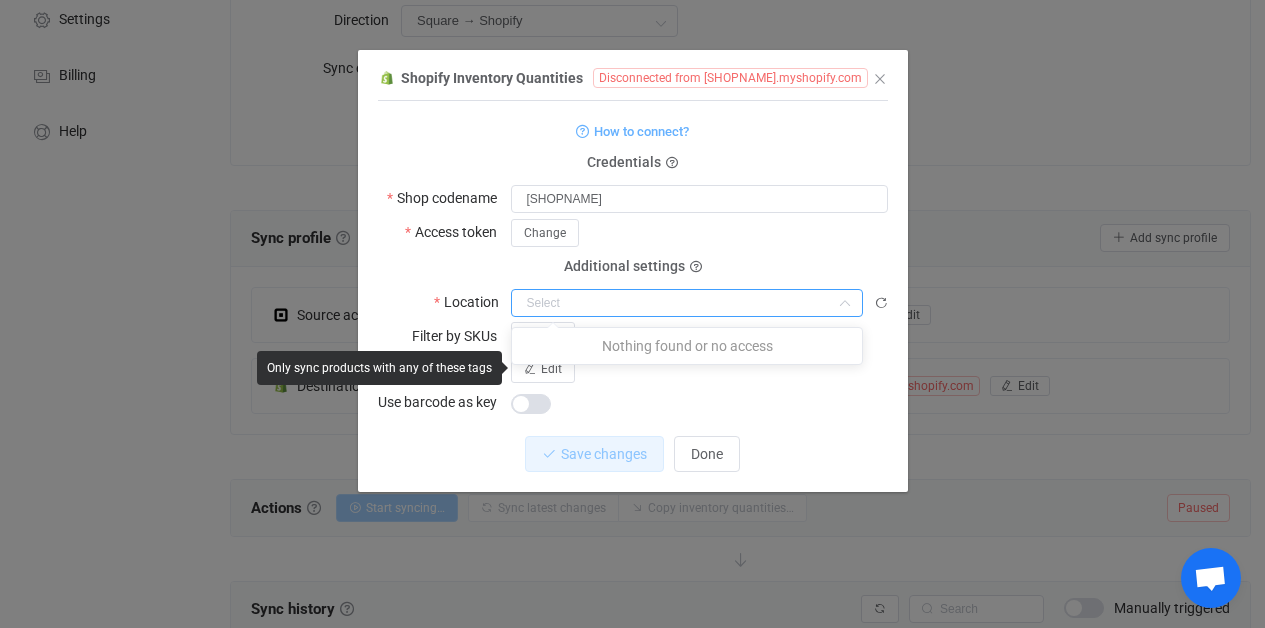 click on "Edit" at bounding box center [699, 369] 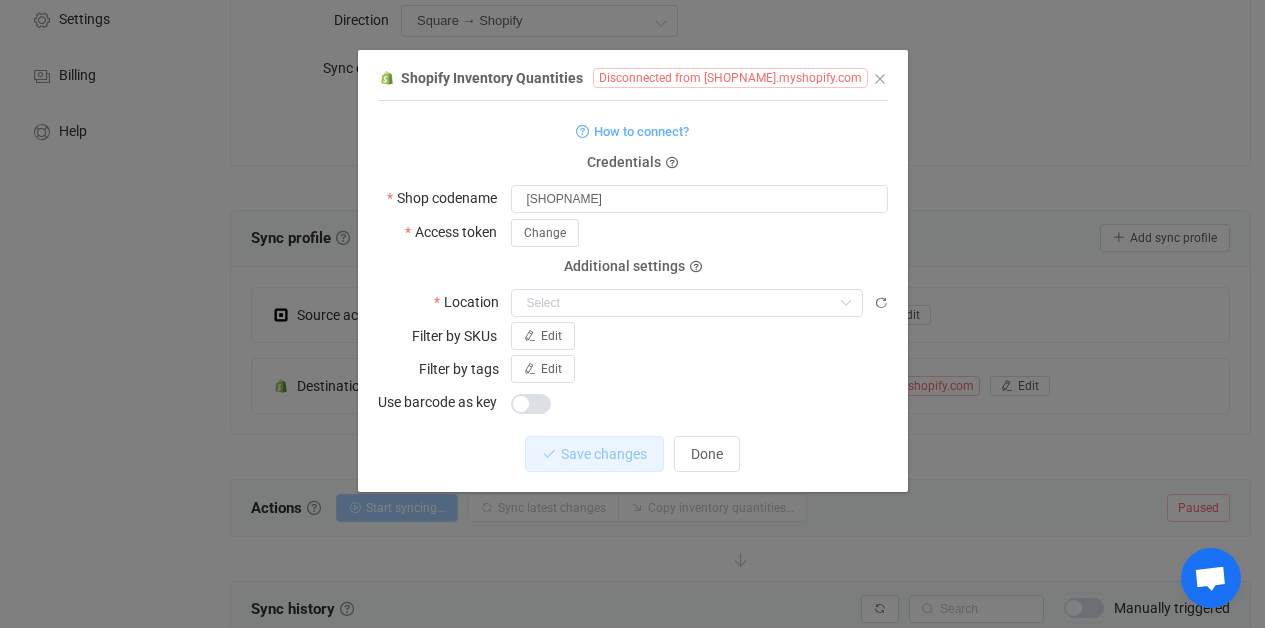 click at bounding box center [880, 78] 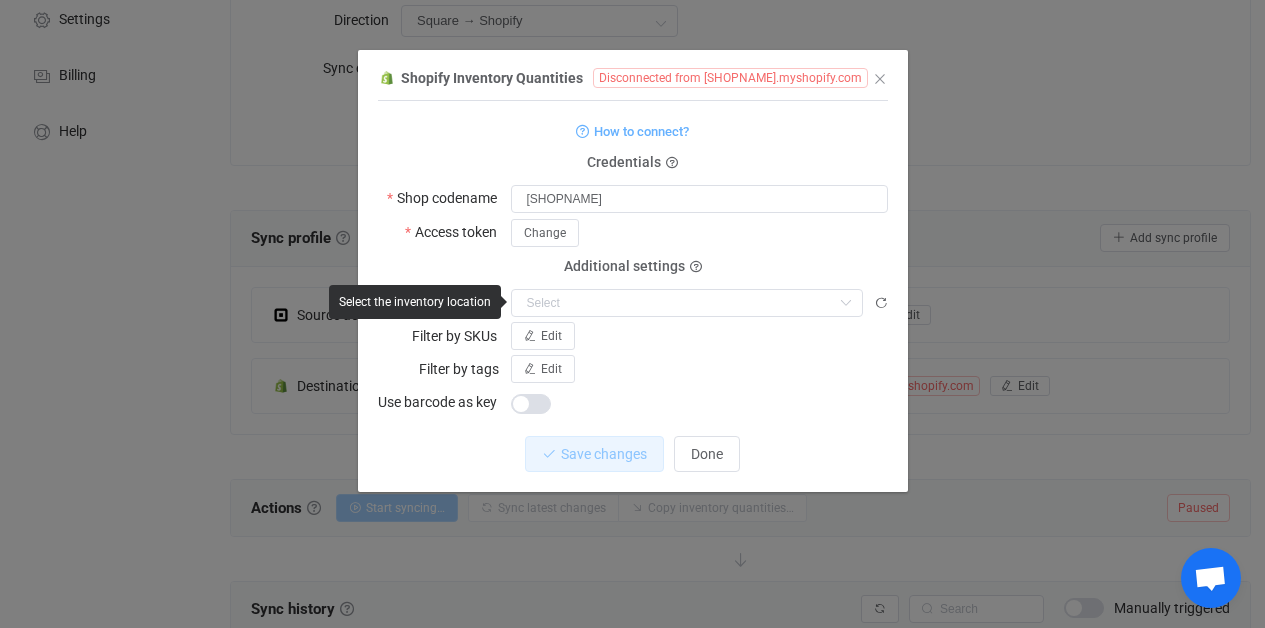 click at bounding box center [699, 302] 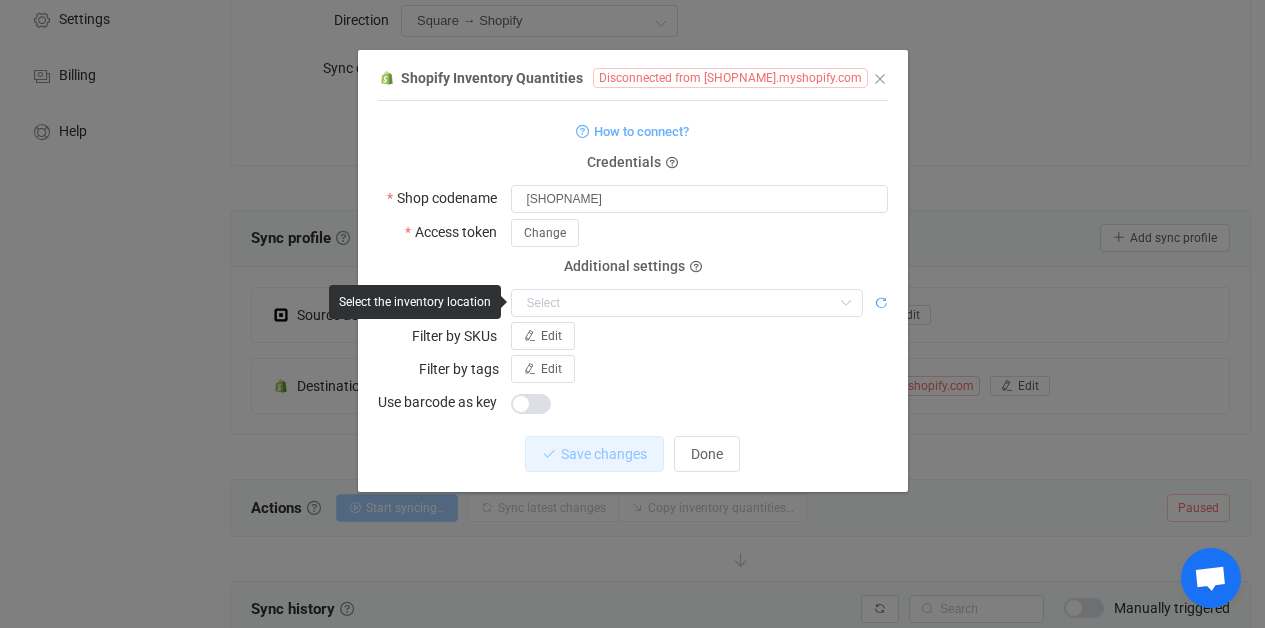 click at bounding box center [881, 303] 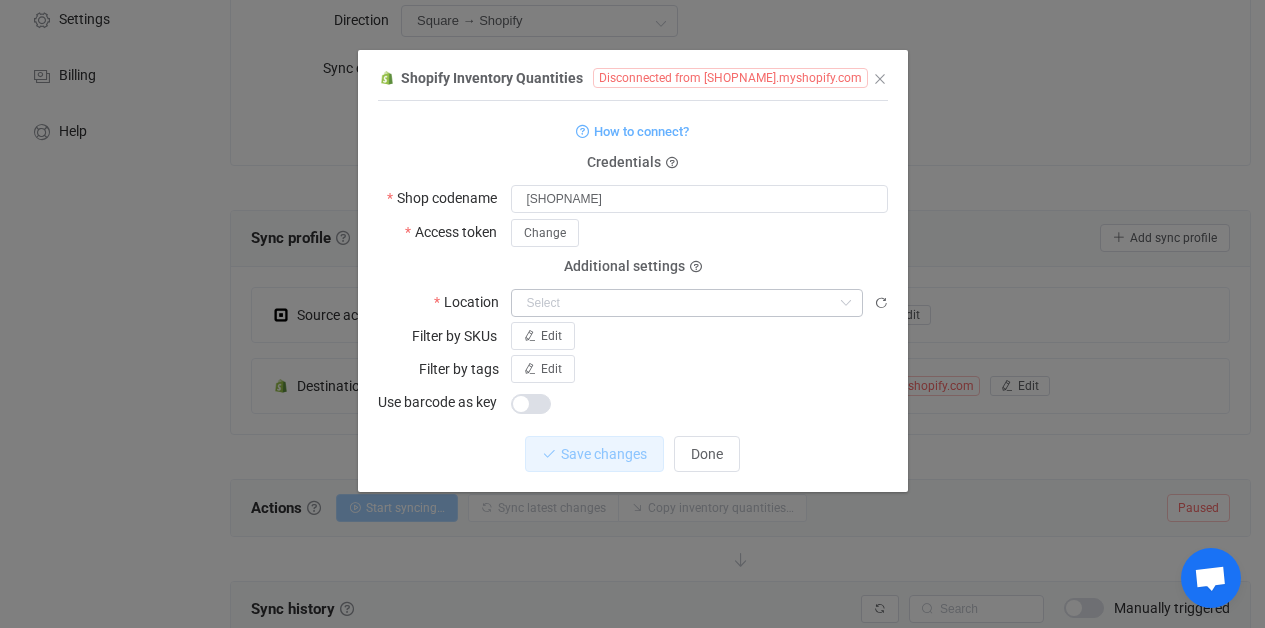 click at bounding box center [845, 303] 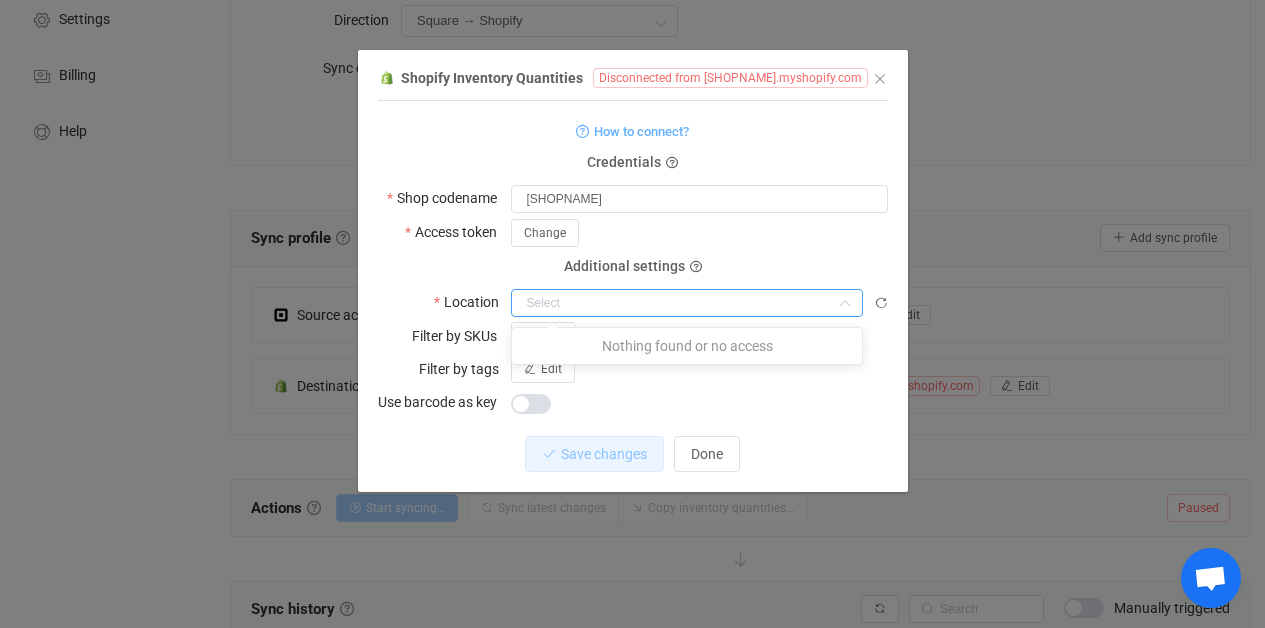 click at bounding box center (845, 303) 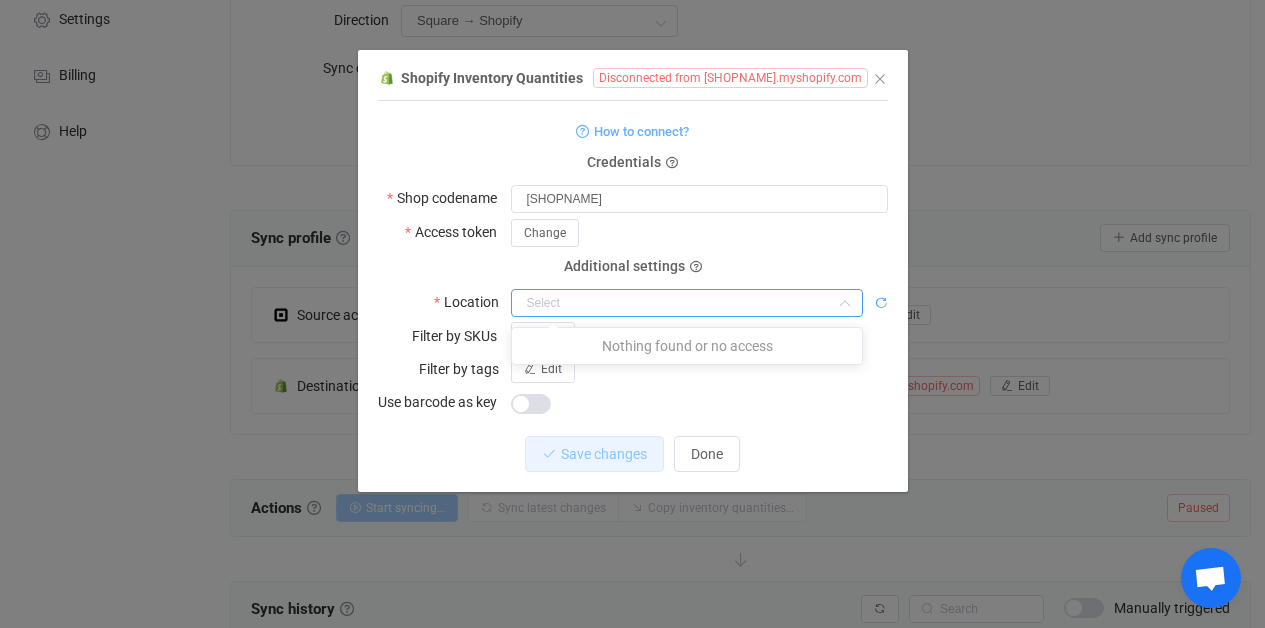 click at bounding box center (881, 303) 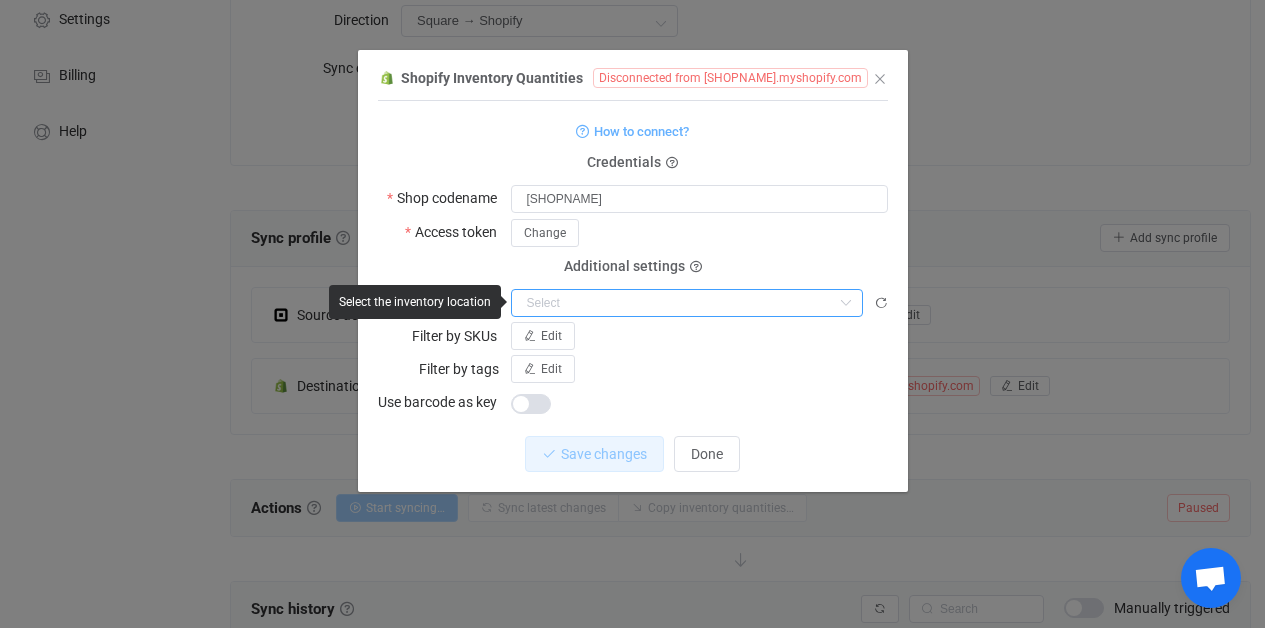 click at bounding box center [687, 303] 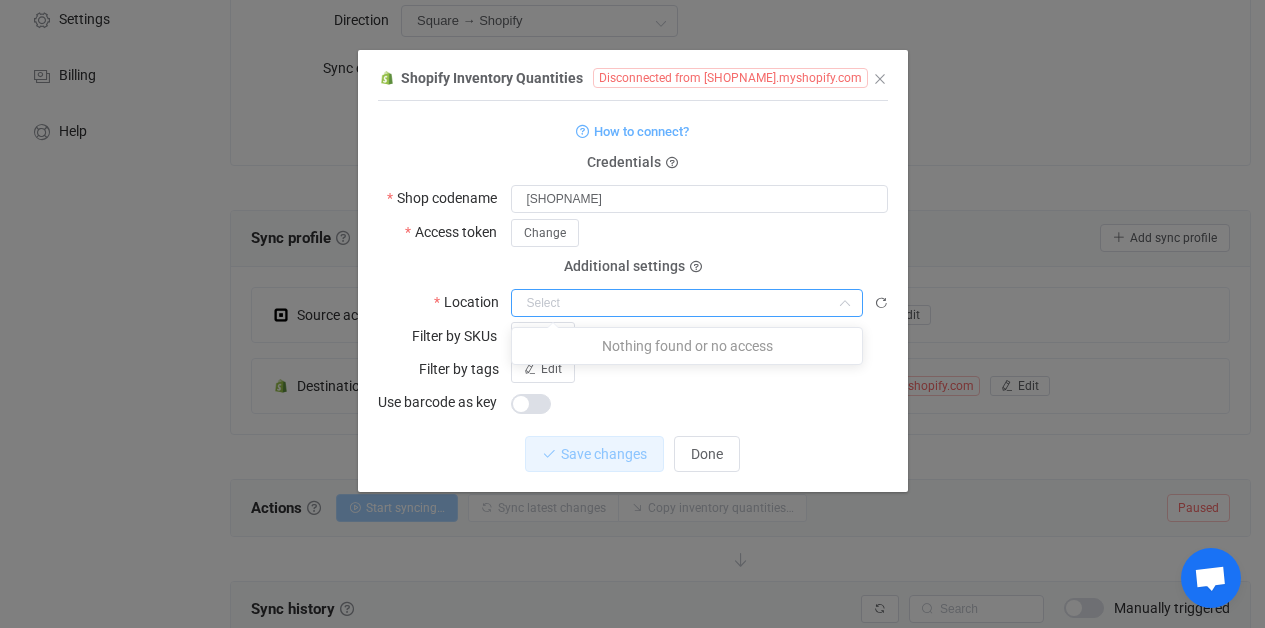 click at bounding box center [687, 303] 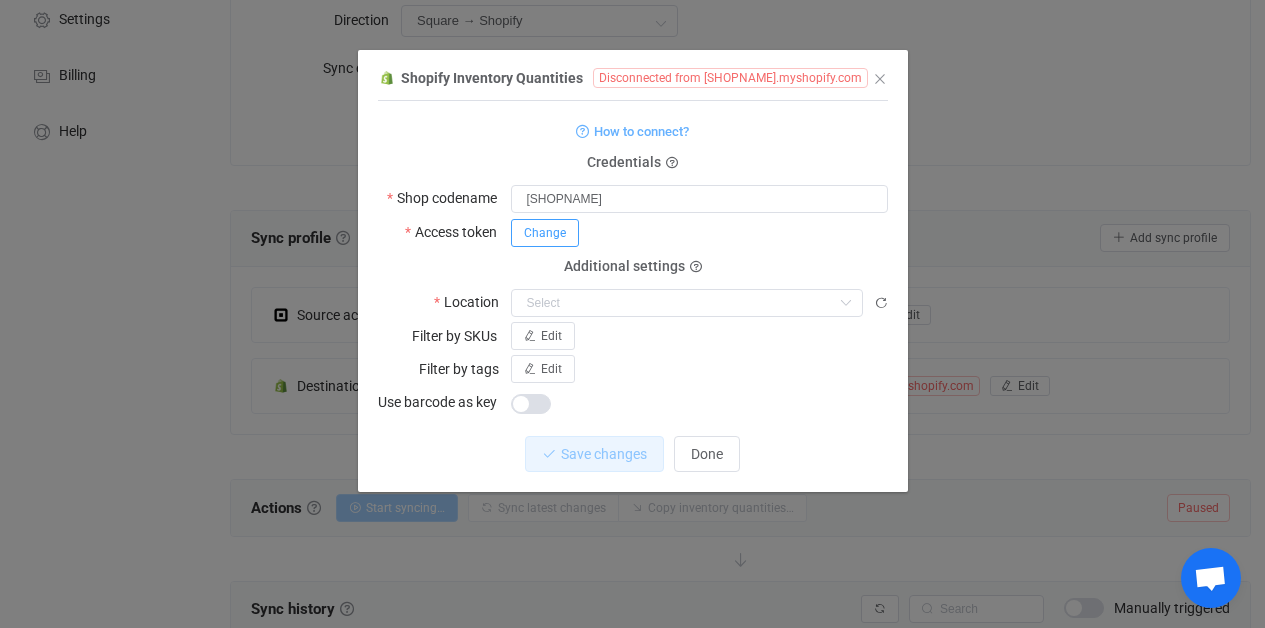 click on "Change" at bounding box center (545, 233) 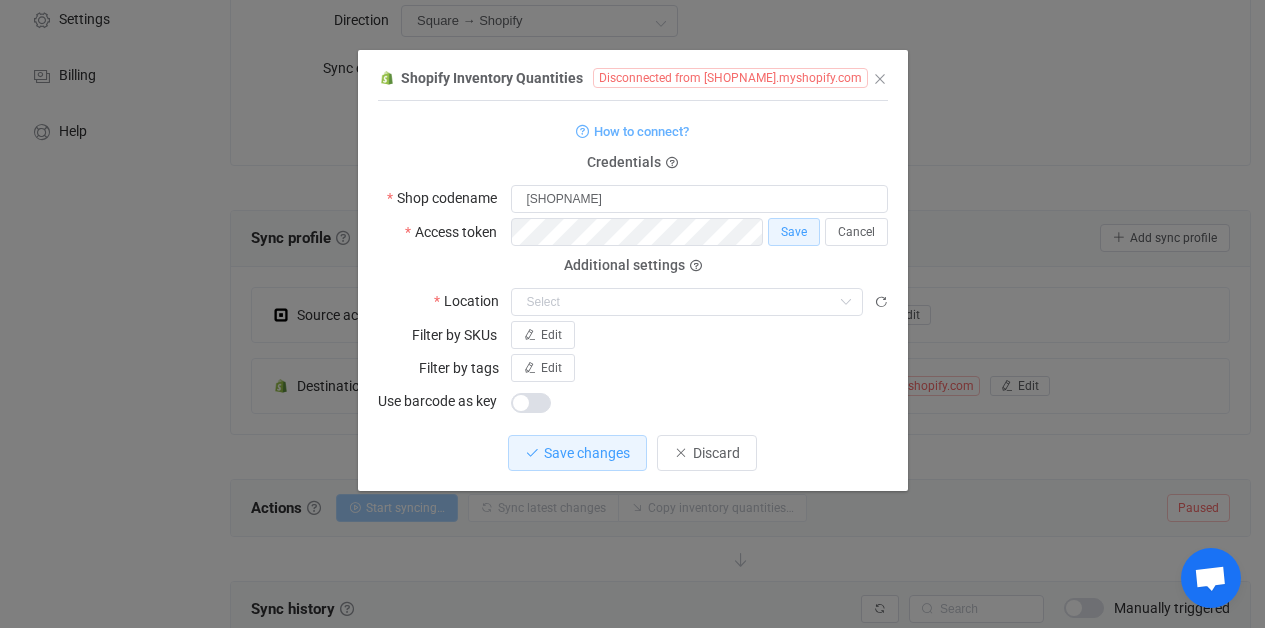click on "Additional settings Location" at bounding box center (633, 291) 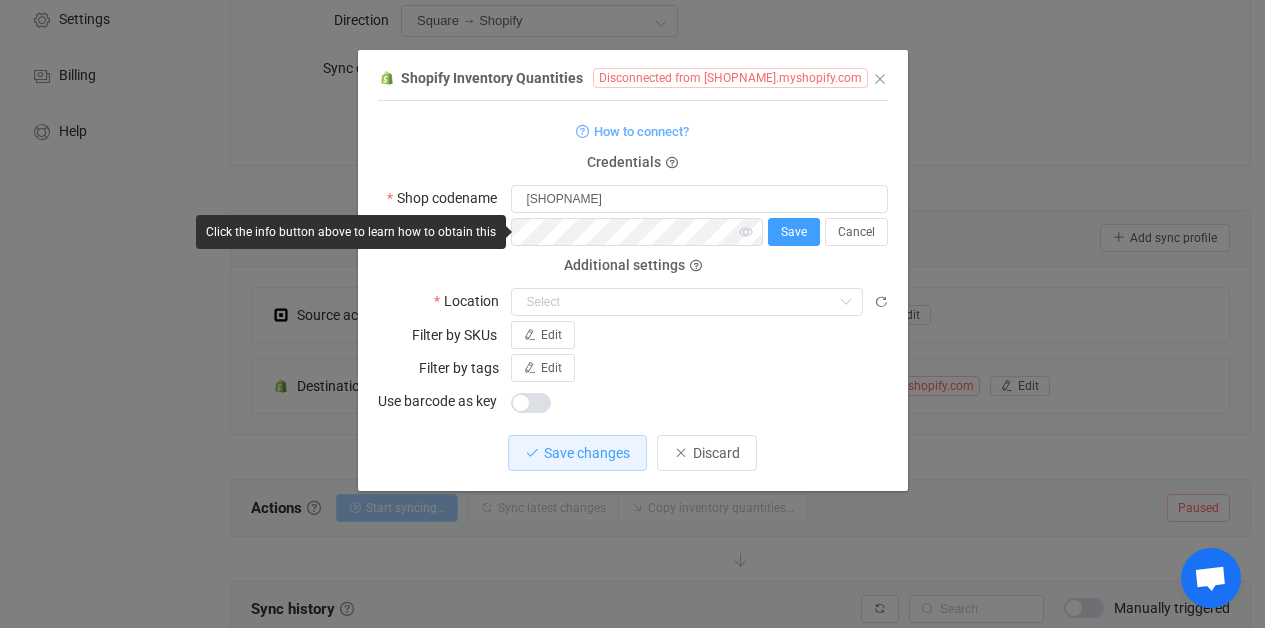 click on "Save" at bounding box center (794, 232) 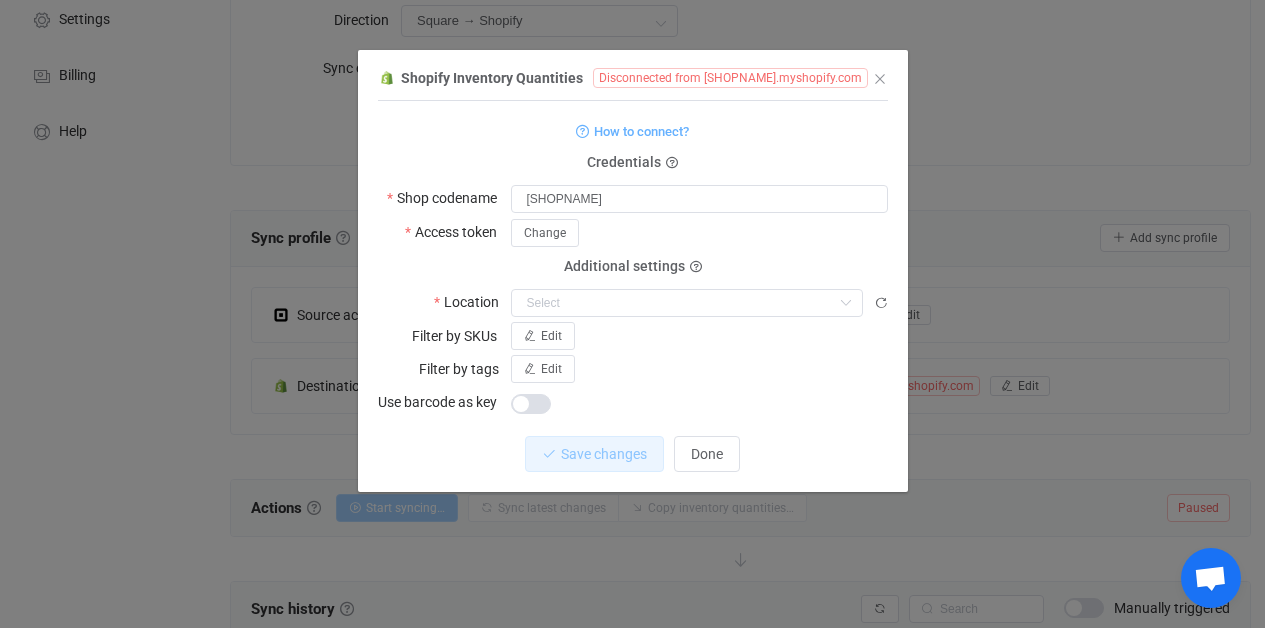 click on "Shopify Inventory Quantities Disconnected  from [SHOPNAME].myshopify.com 1 { {
"shopName": "[SHOPNAME]",
"accessToken": "***",
"locationId": null,
"skuFilter": null,
"tagFilter": null,
"useBarcodeAsKey": false
} Standard output:
Output saved to the file
How to connect?
Credentials Shop codename [SHOPNAME] Access token Change Deprecated API Key Deprecated API Password Additional settings Location Filter by SKUs Edit Filter by tags Edit Use barcode as key Save changes Done" at bounding box center (633, 278) 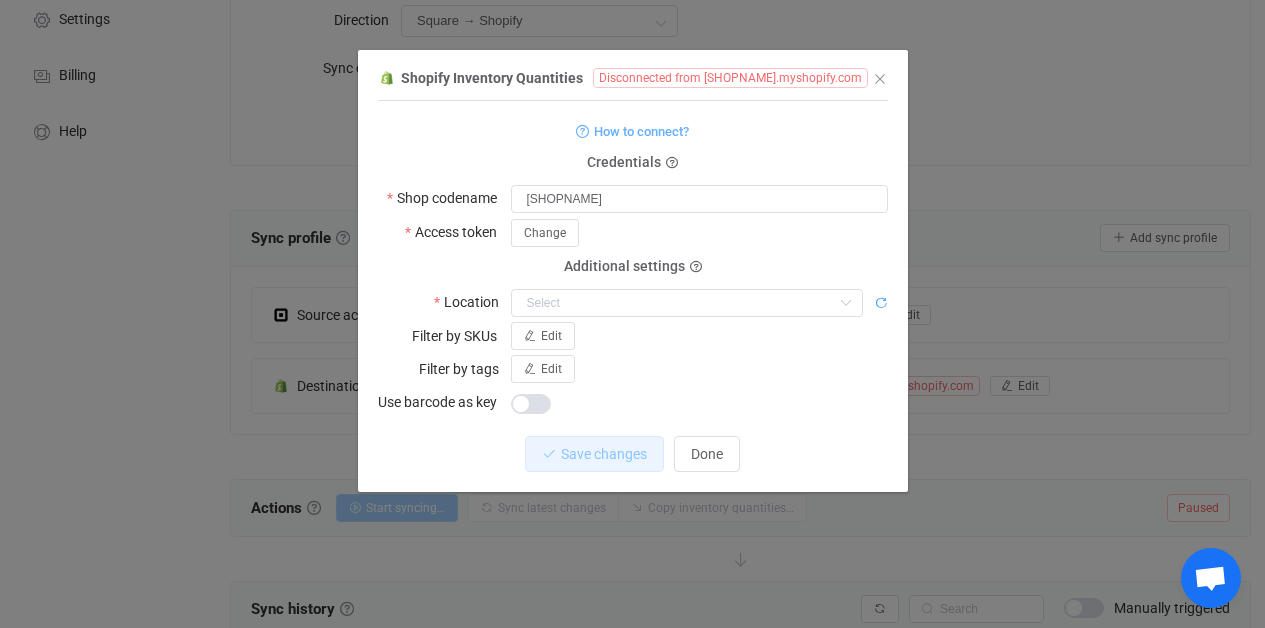 click at bounding box center [881, 303] 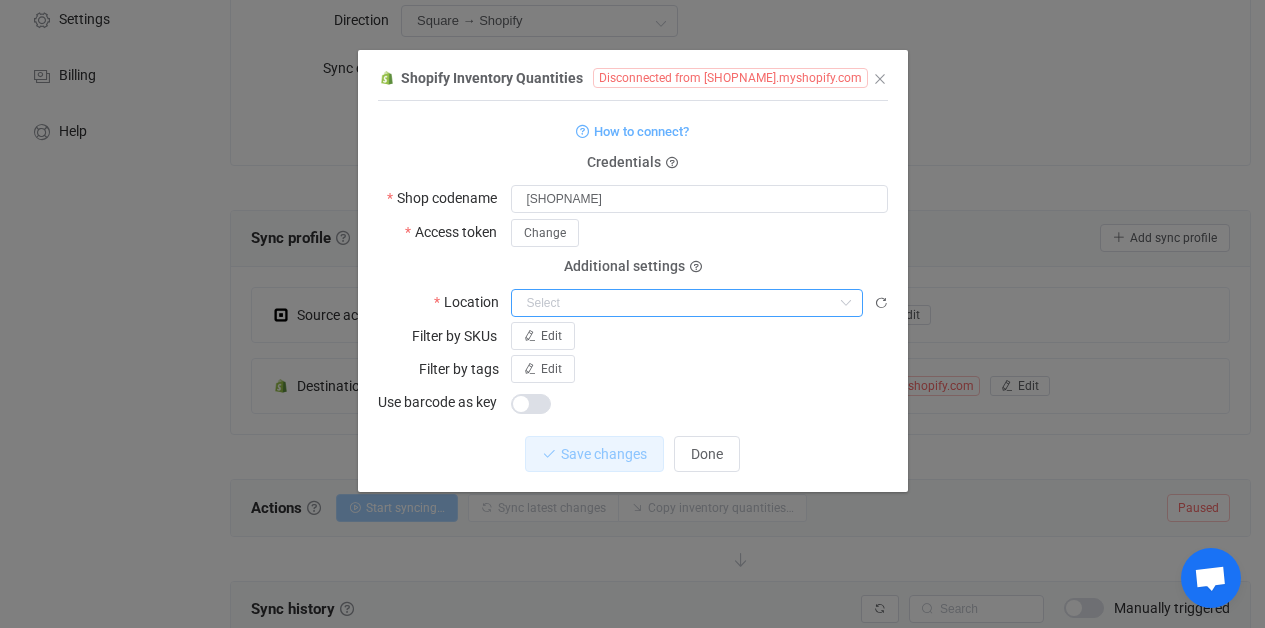 click at bounding box center [687, 303] 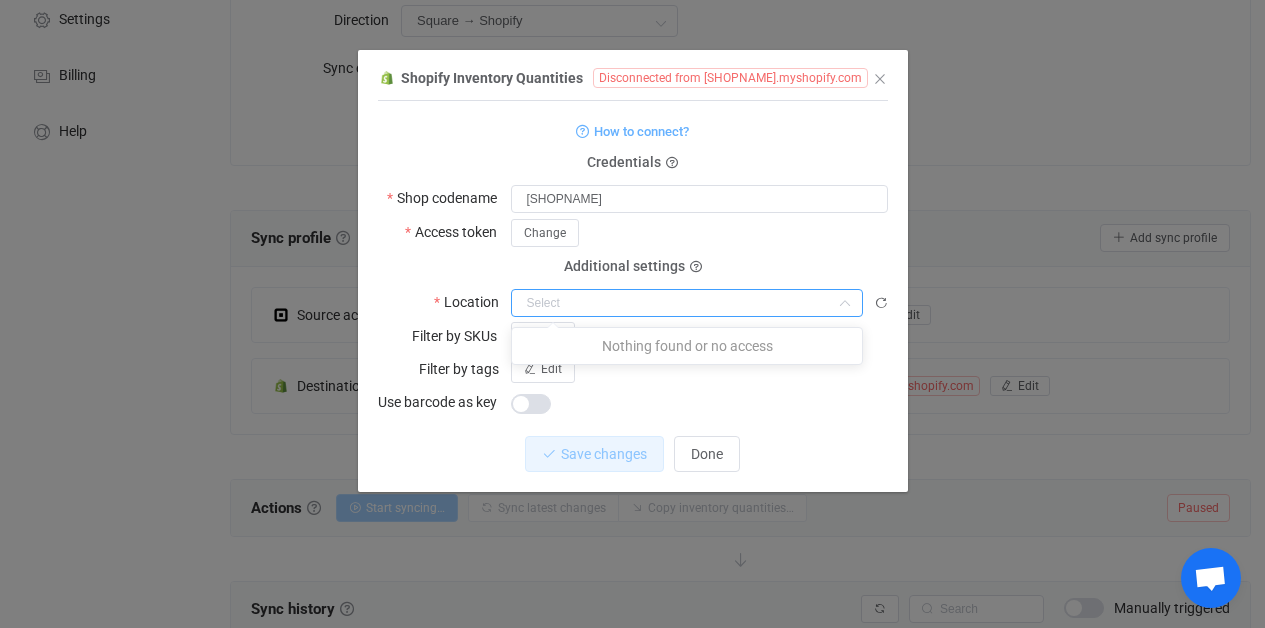 click at bounding box center [687, 303] 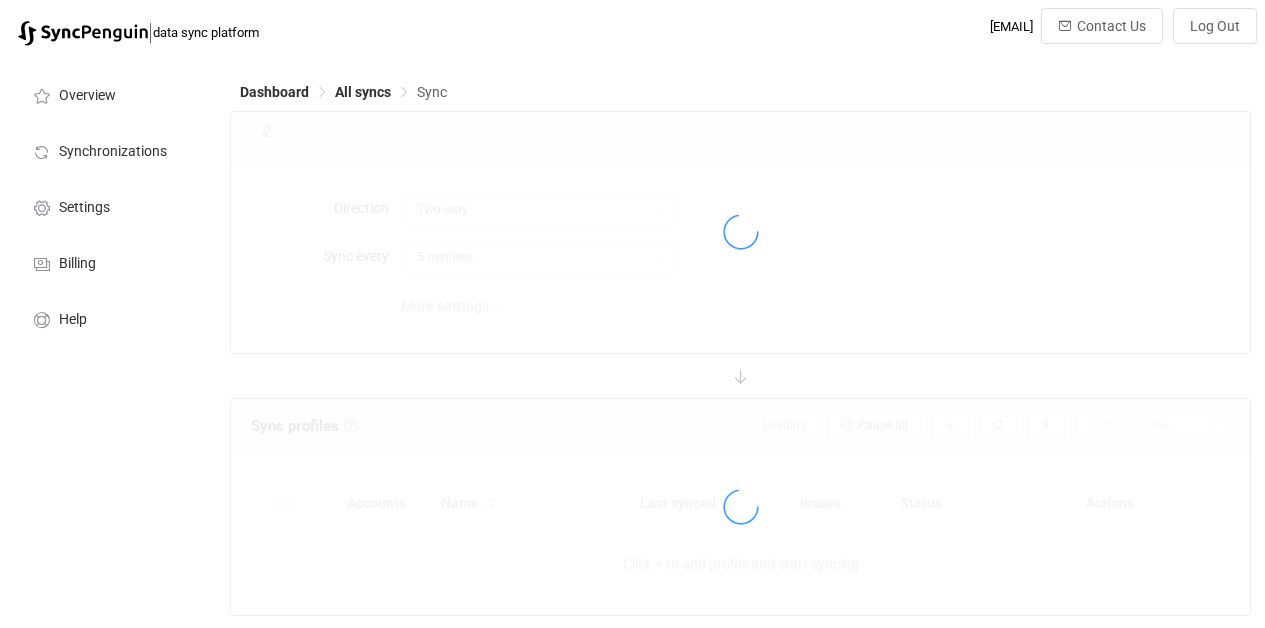 scroll, scrollTop: 188, scrollLeft: 0, axis: vertical 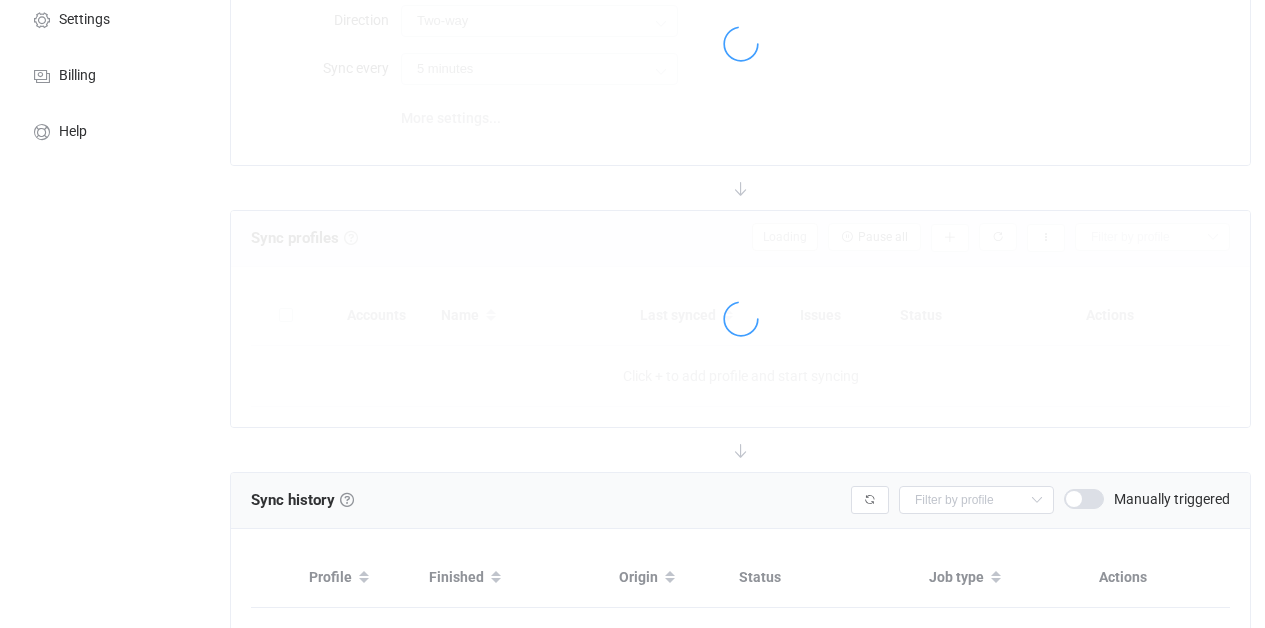 type on "Square → Shopify" 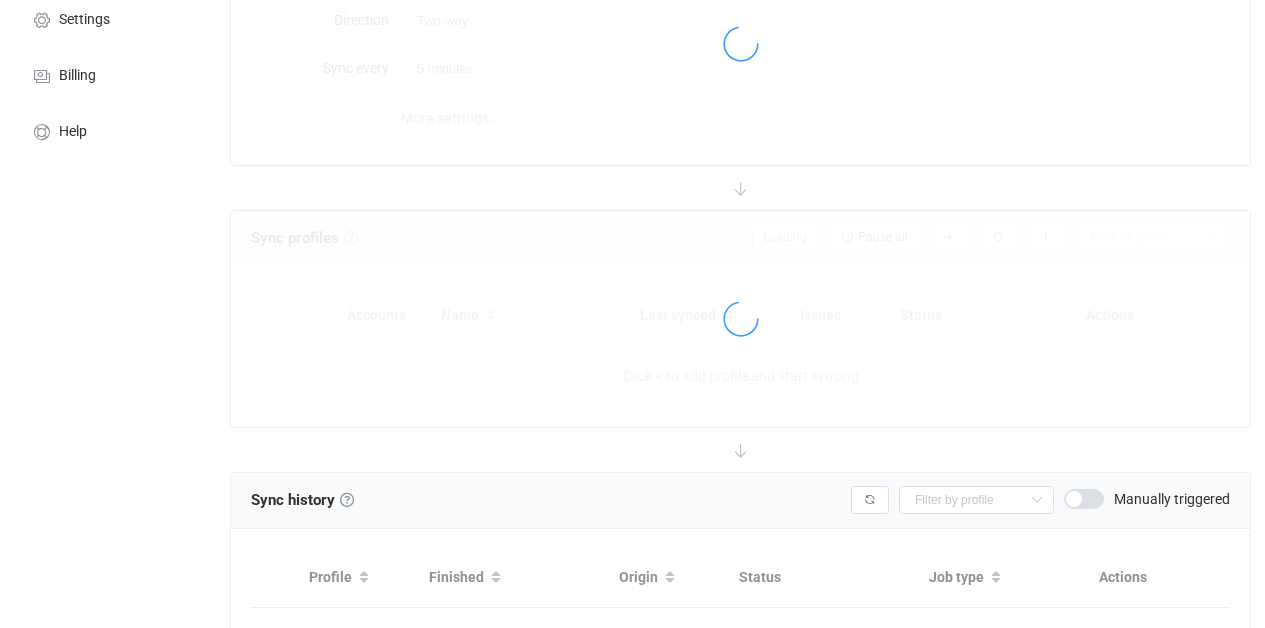 type on "10 minutes" 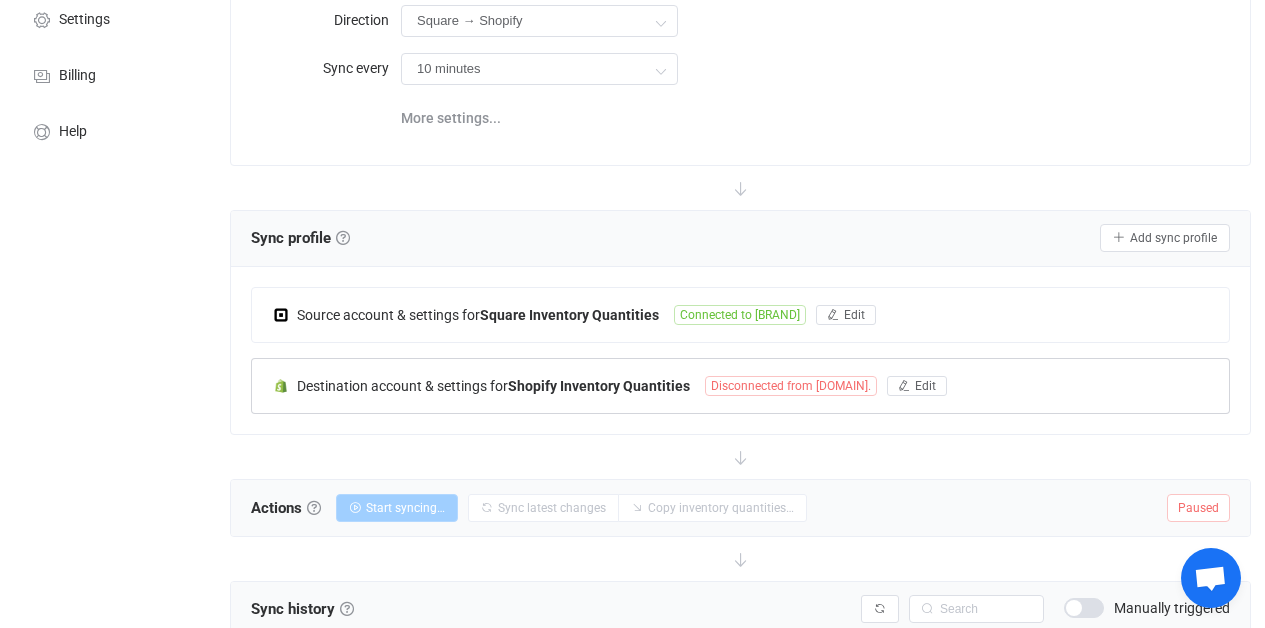 click on "Disconnected from [DOMAIN]." at bounding box center (791, 386) 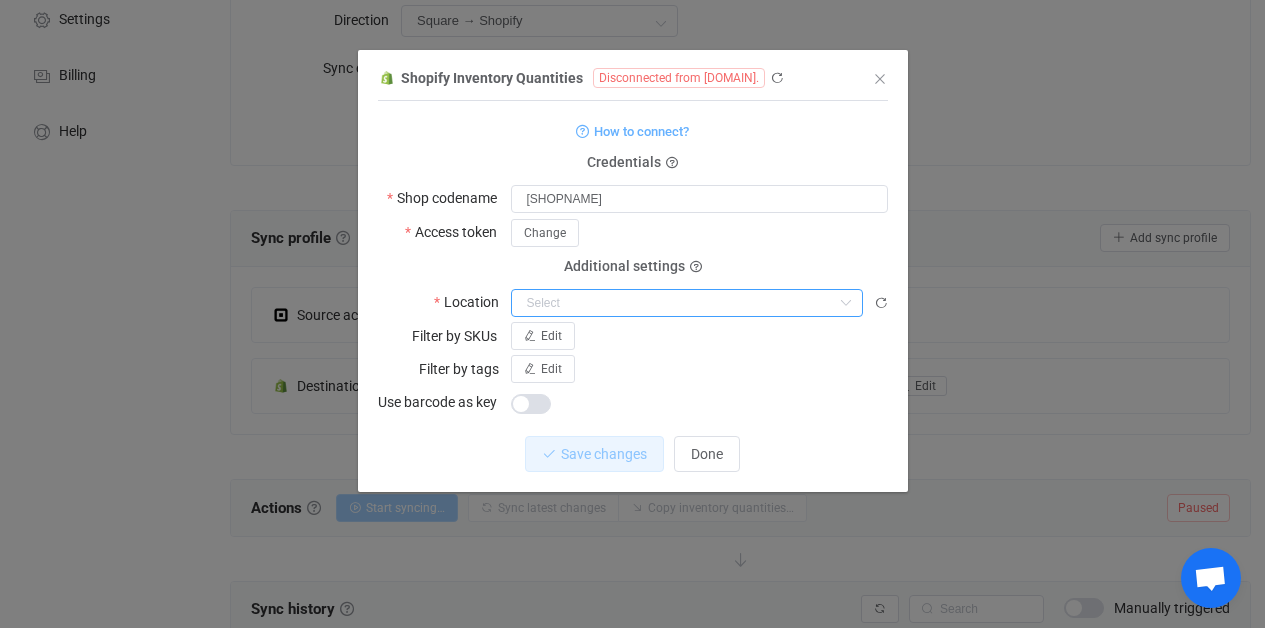 click at bounding box center (687, 303) 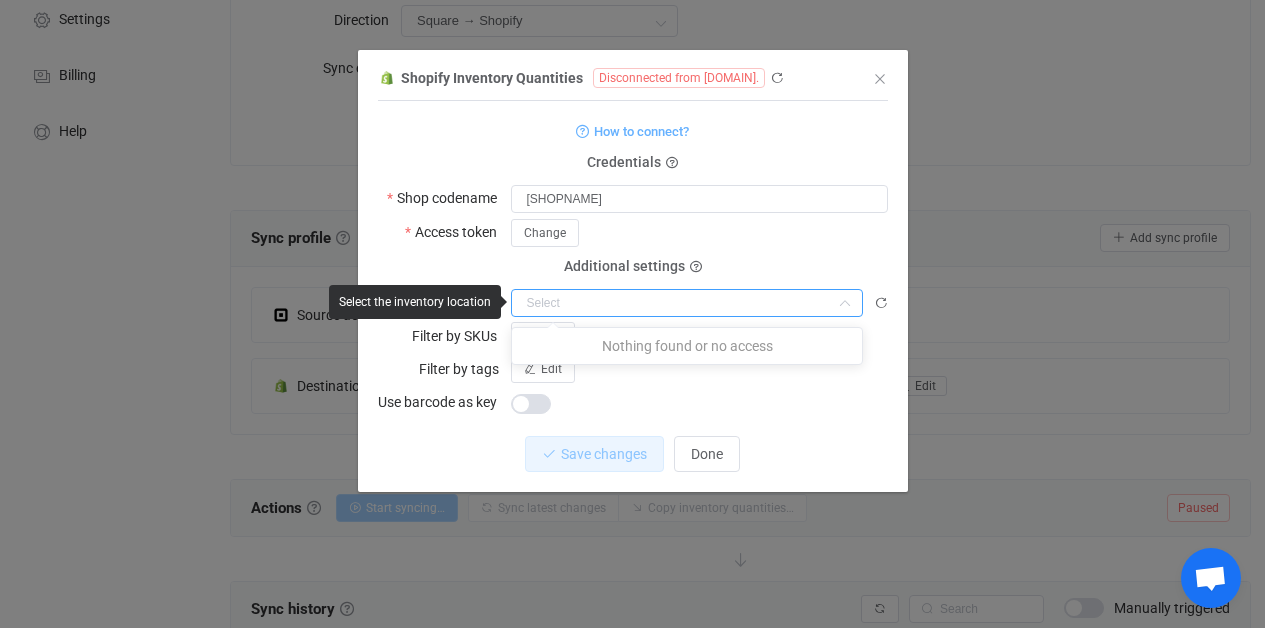 click at bounding box center [687, 303] 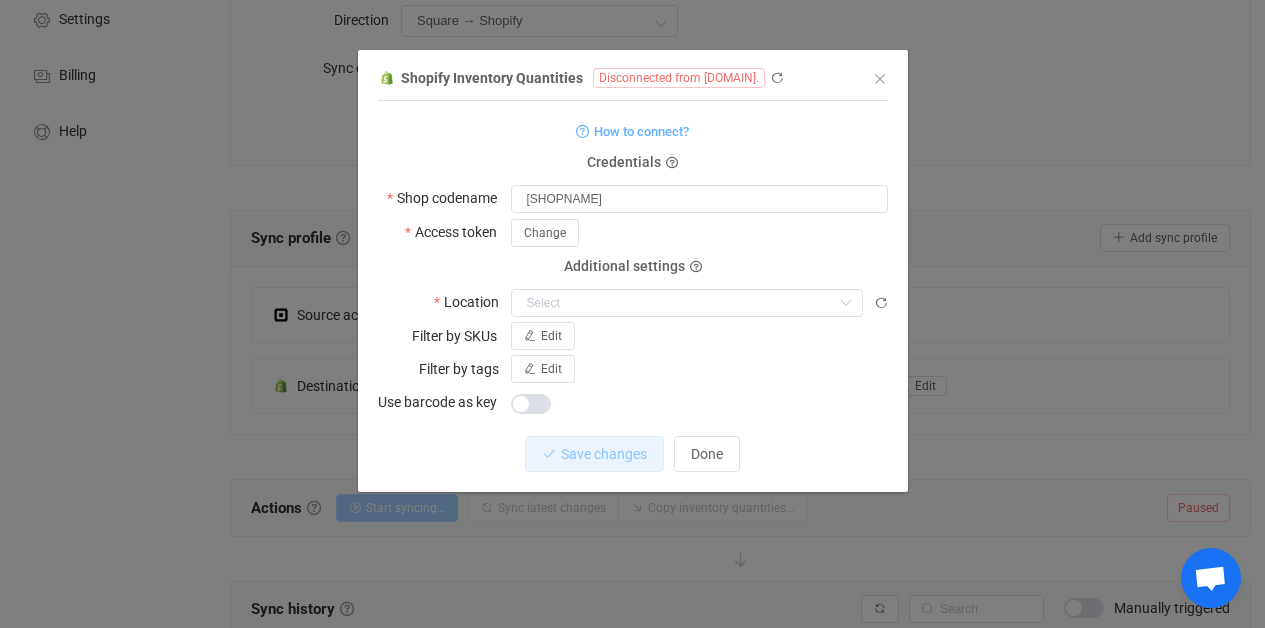 click on "Credentials Shop codename [DOMAIN] Access token Change Deprecated API Key Deprecated API Password Additional settings Location Filter by SKUs Edit Filter by tags Edit Use barcode as key" at bounding box center [633, 267] 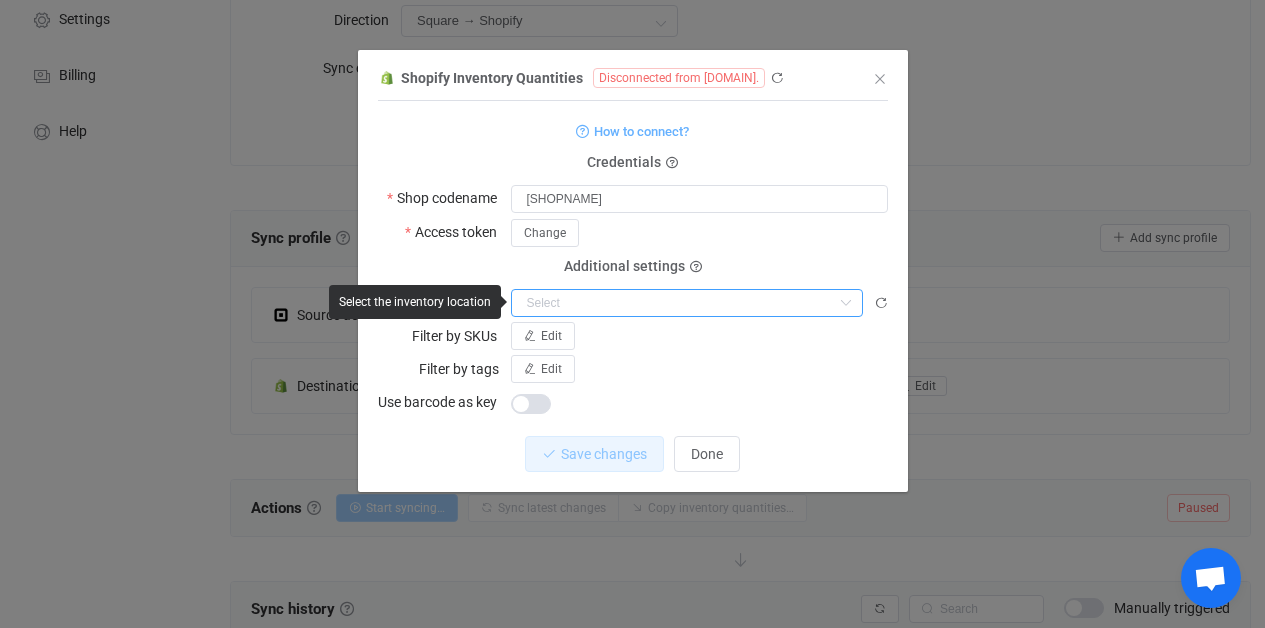 click at bounding box center [687, 303] 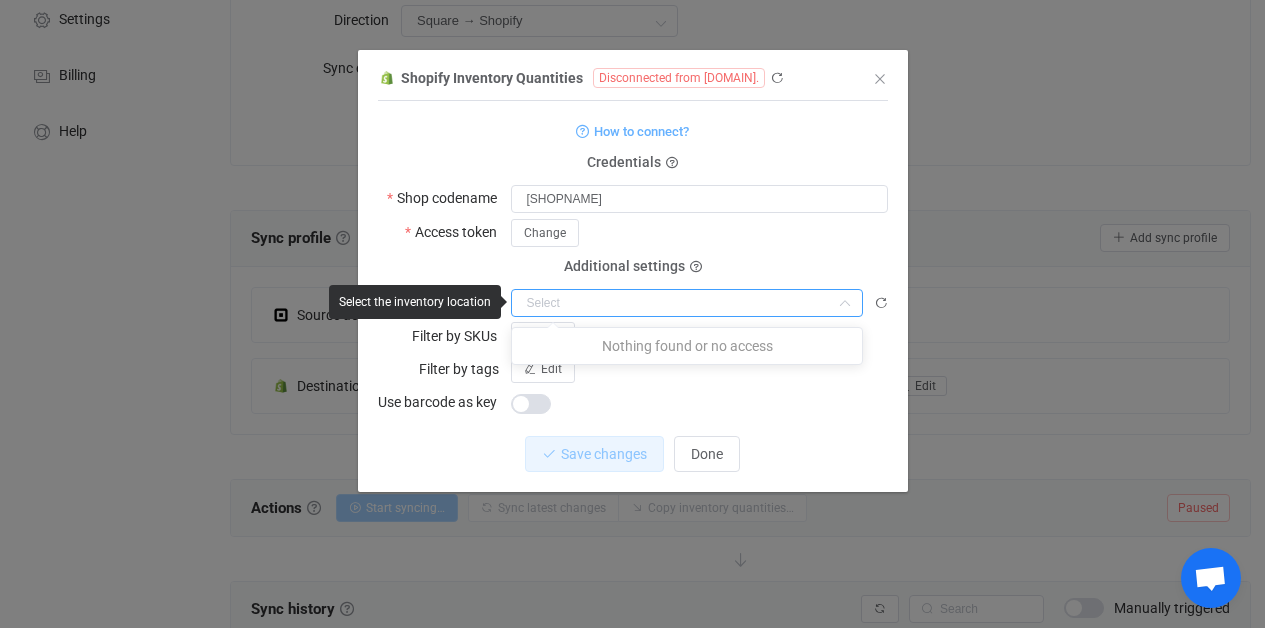 click at bounding box center [687, 303] 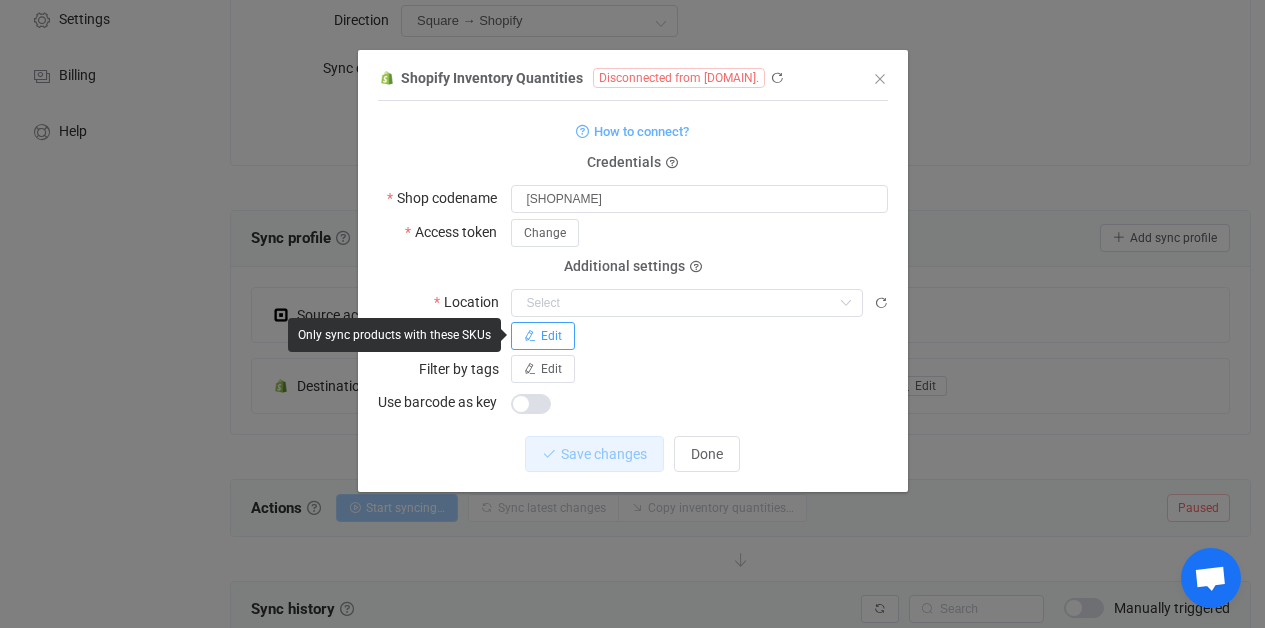 click on "Edit" at bounding box center (543, 336) 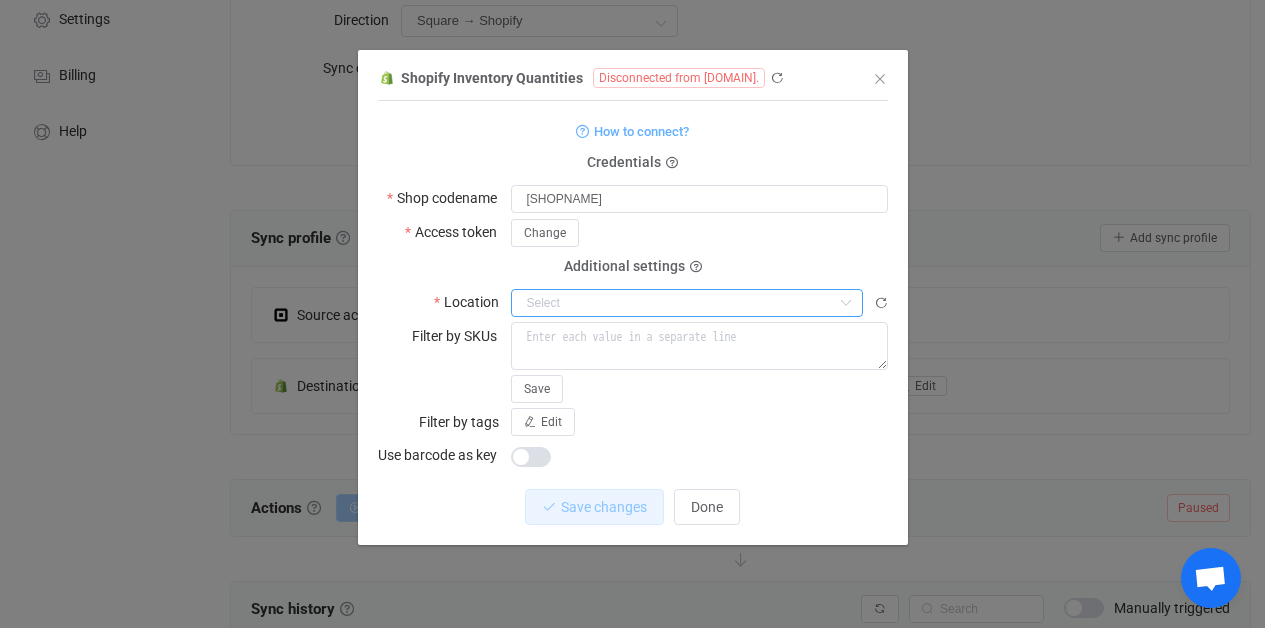 click at bounding box center (687, 303) 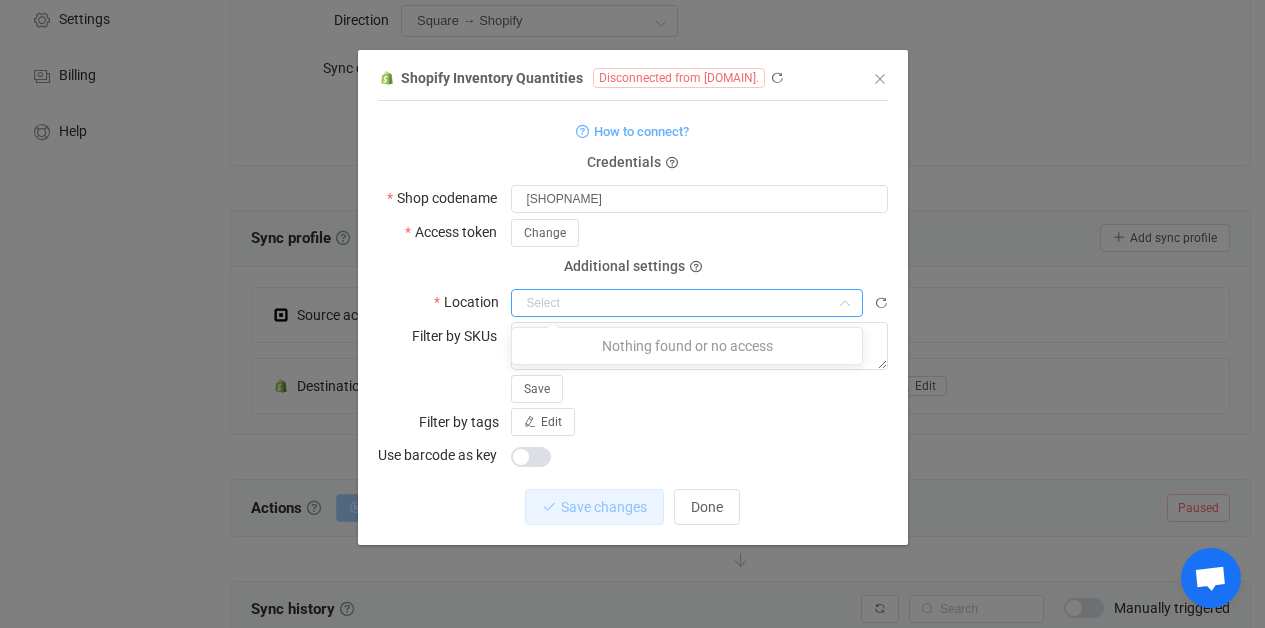 click on "Nothing found or no access" at bounding box center [687, 346] 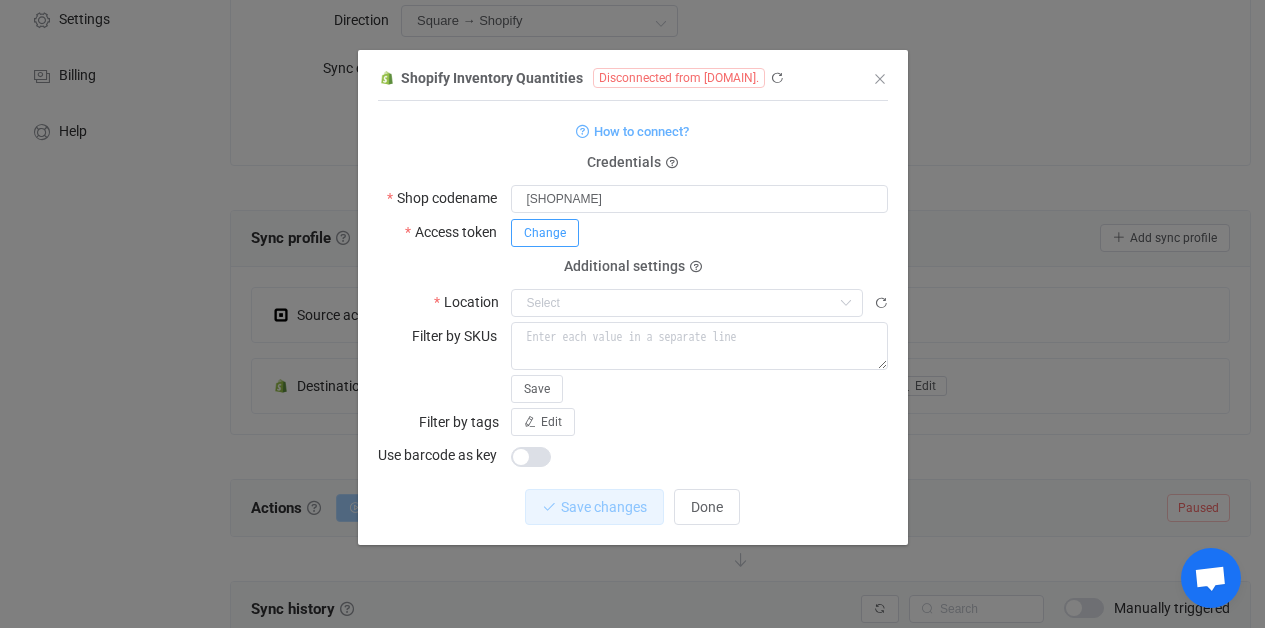 click on "Change" at bounding box center (545, 233) 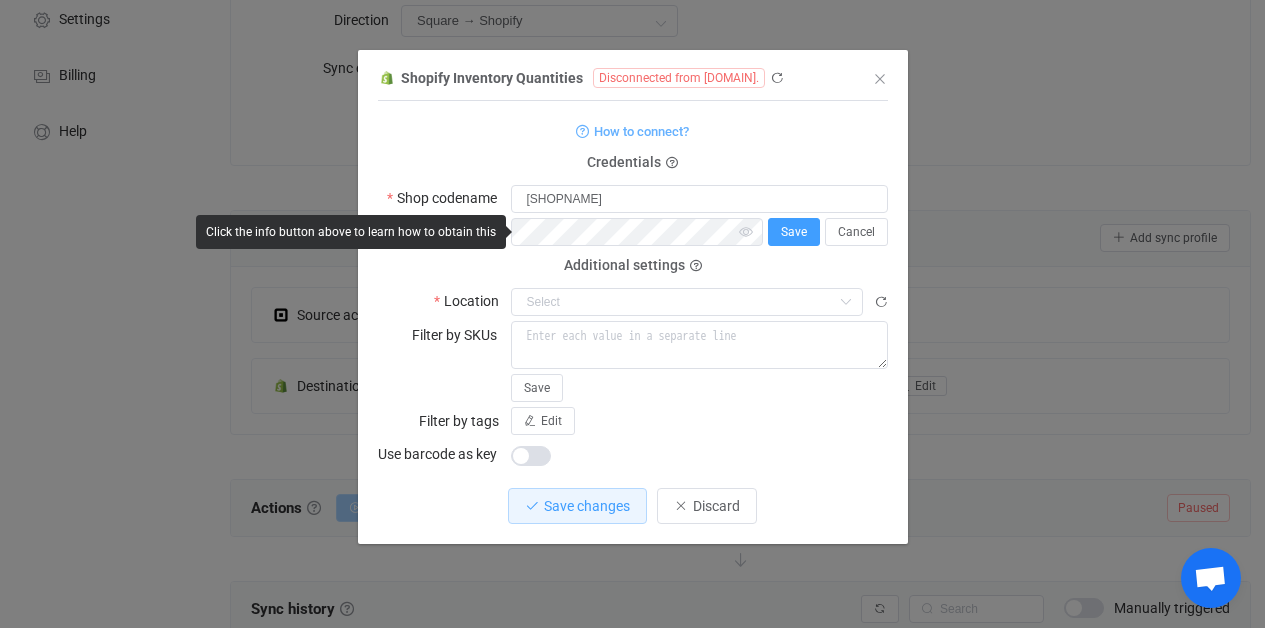 click on "Save" at bounding box center [794, 232] 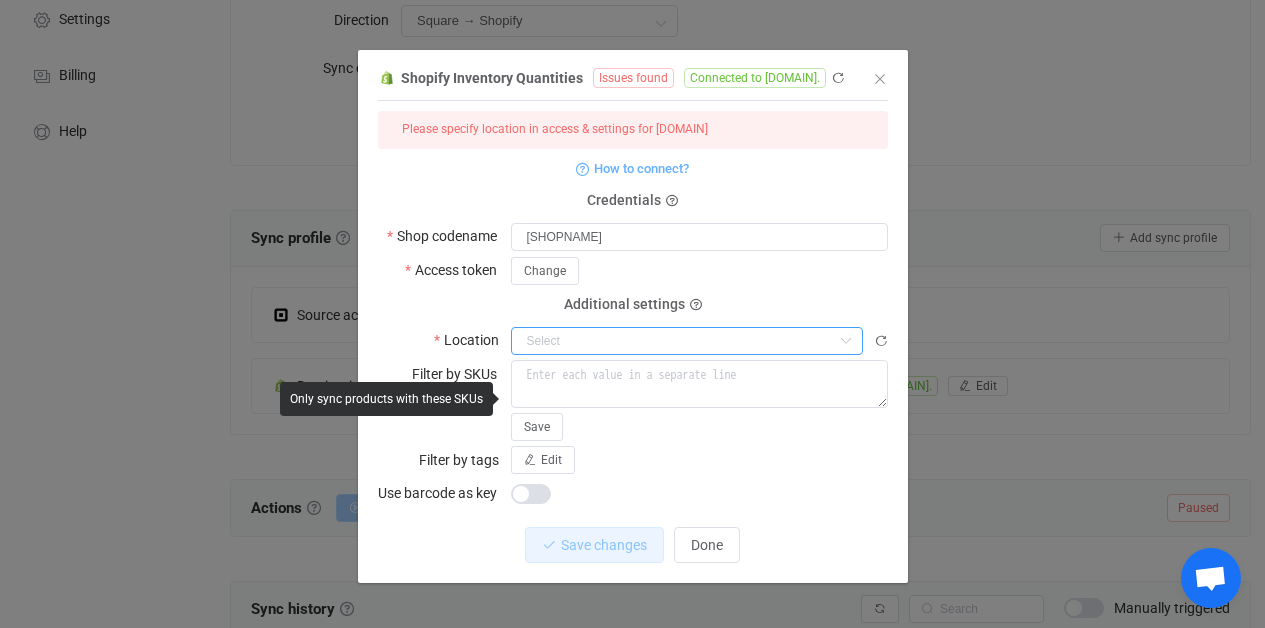 click at bounding box center (687, 341) 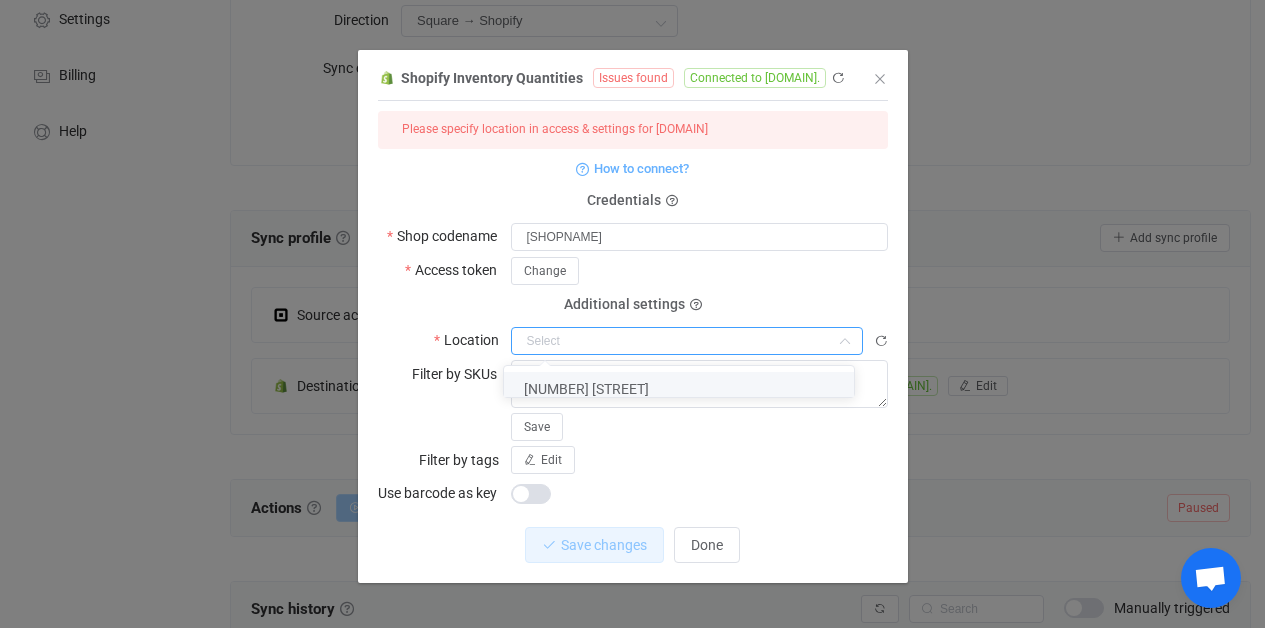 click on "1207 Harney Street" at bounding box center (586, 389) 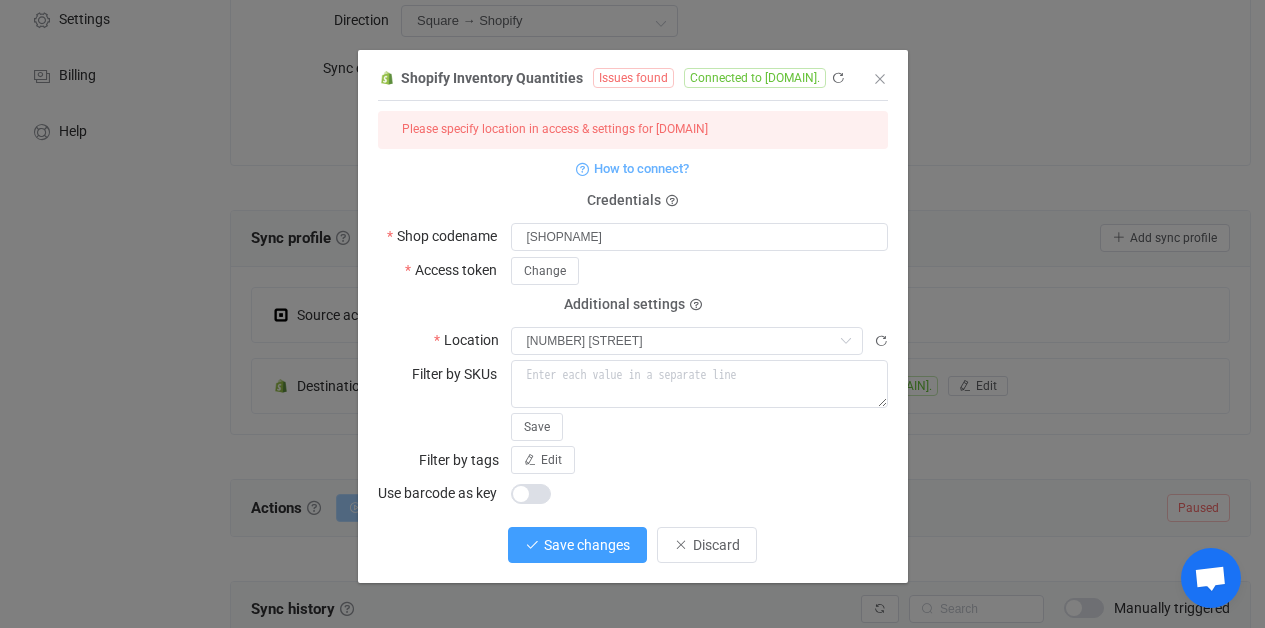 click on "Save changes" at bounding box center [587, 545] 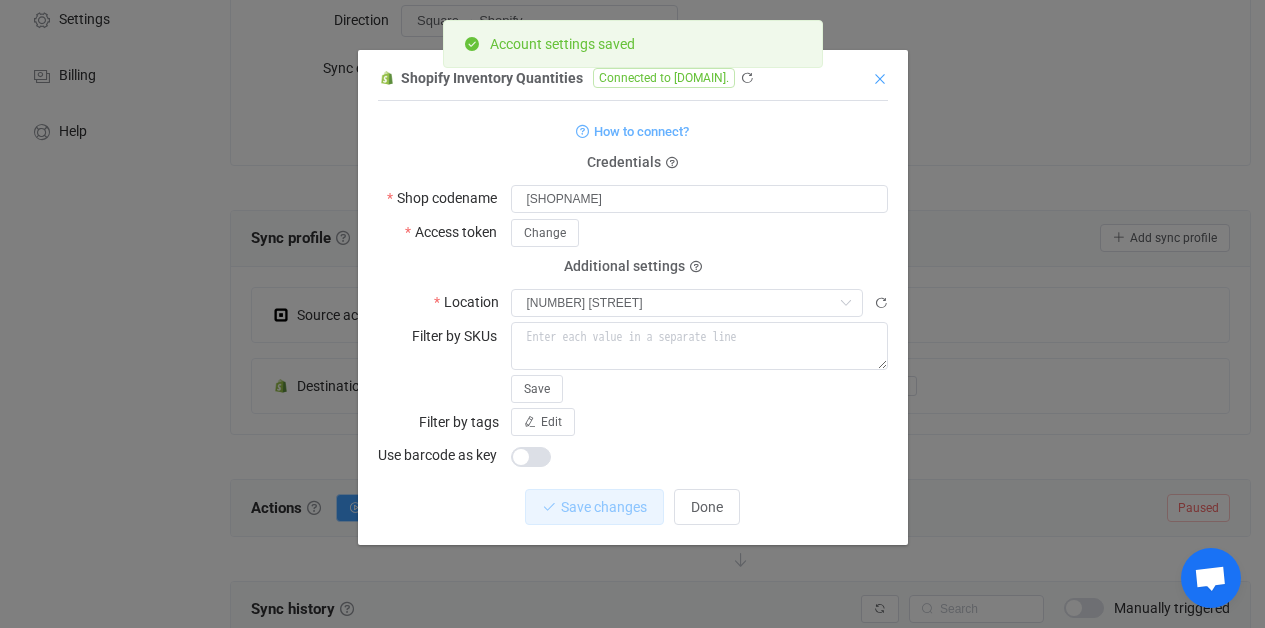 click at bounding box center (880, 79) 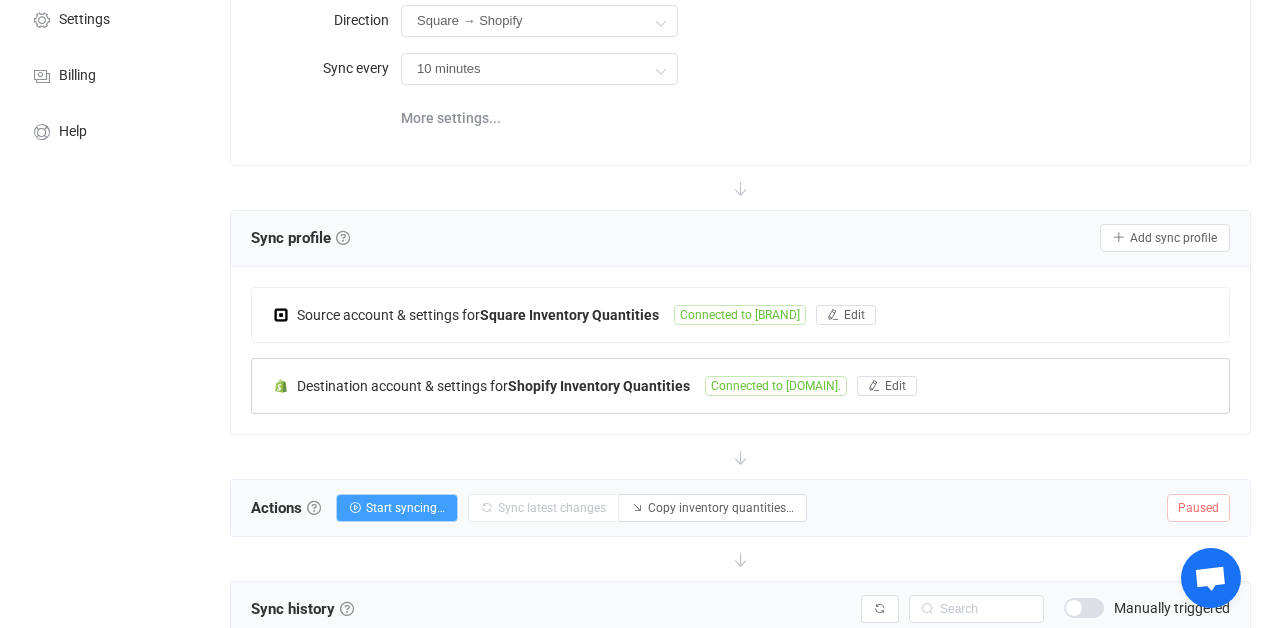 scroll, scrollTop: 0, scrollLeft: 0, axis: both 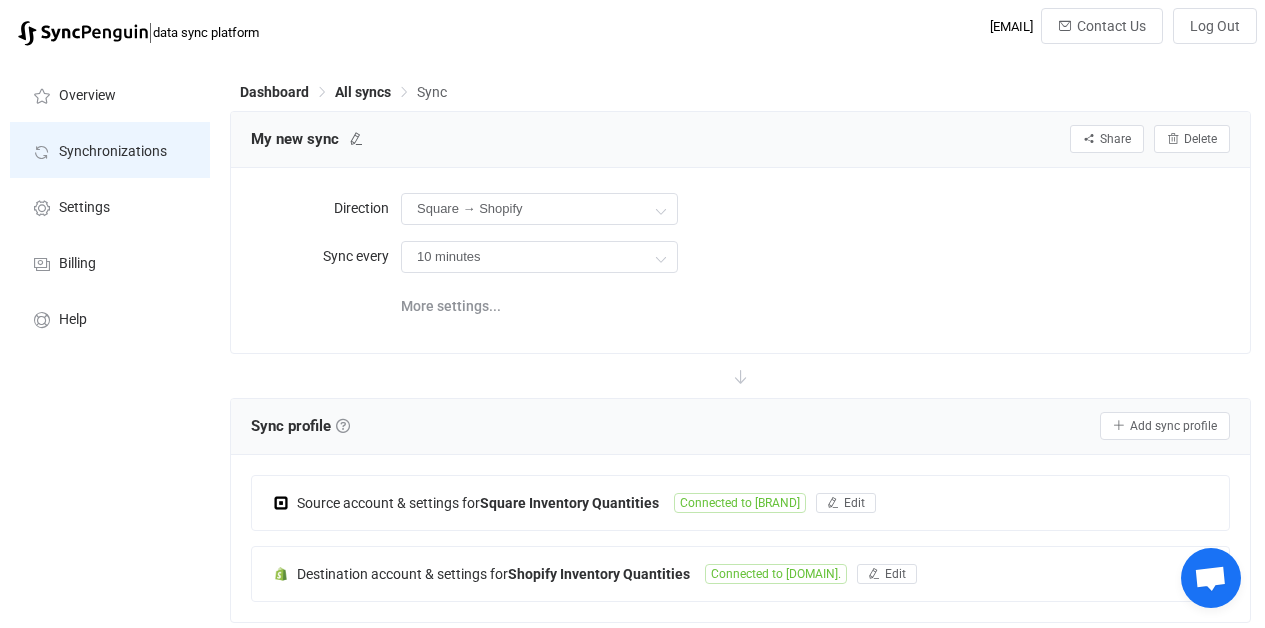 click on "Synchronizations" at bounding box center [113, 152] 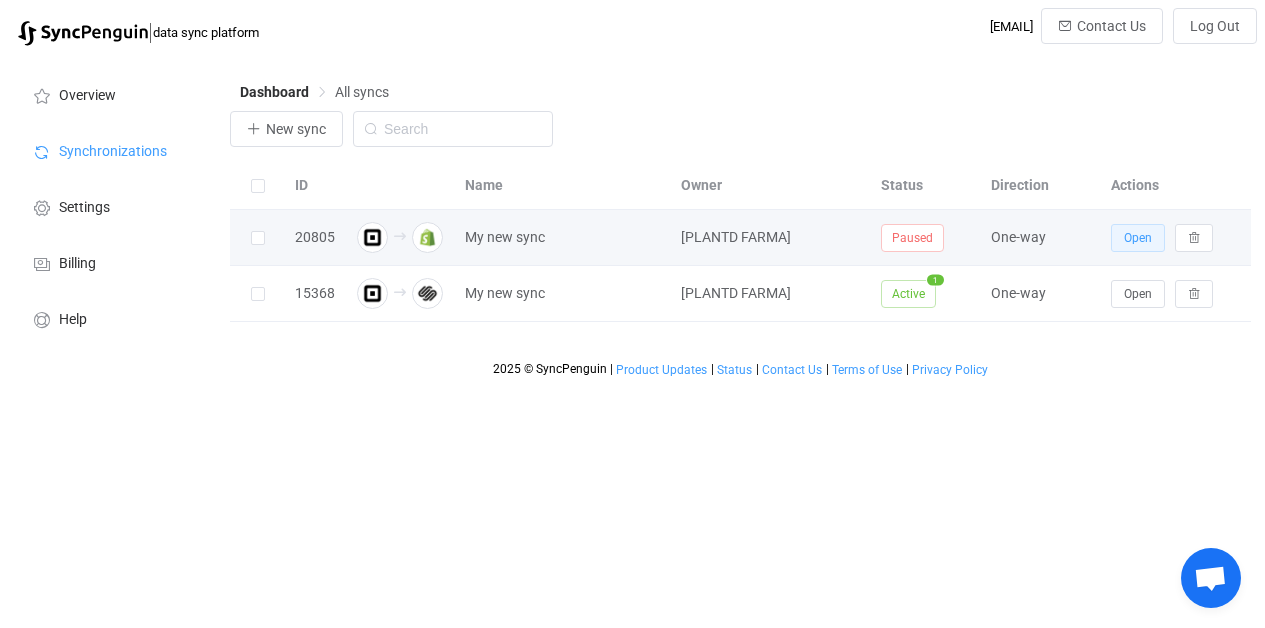 click on "Open" at bounding box center (1138, 238) 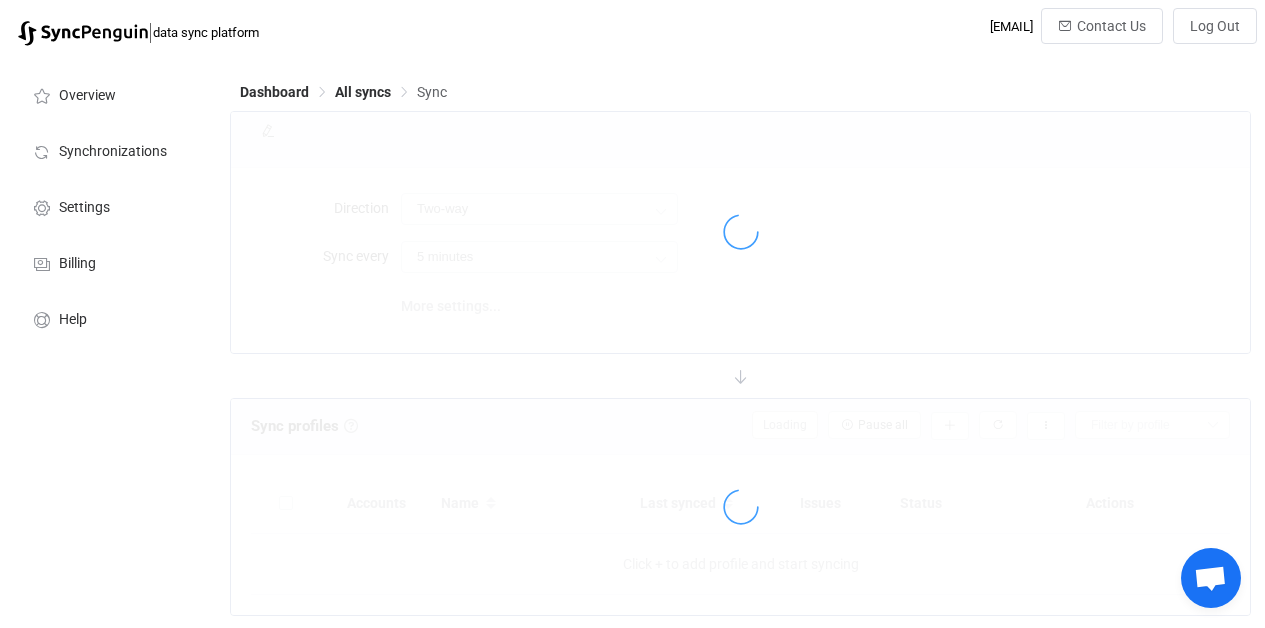 type on "Square → Shopify" 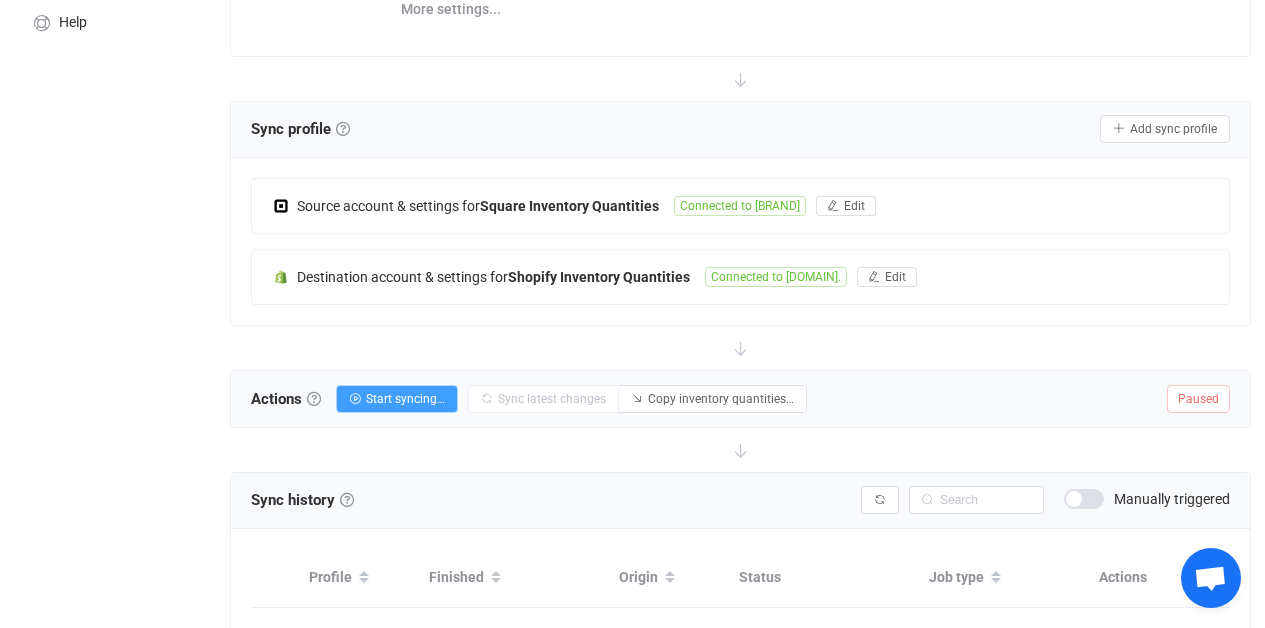 scroll, scrollTop: 298, scrollLeft: 0, axis: vertical 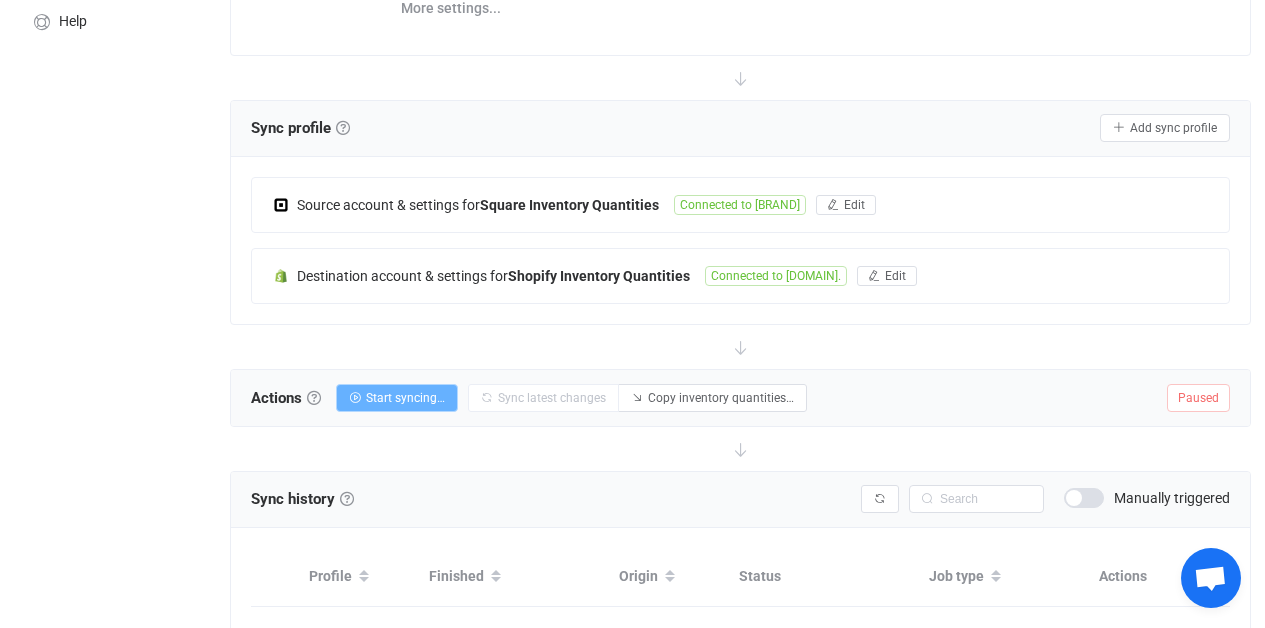 click on "Start syncing…" at bounding box center [405, 398] 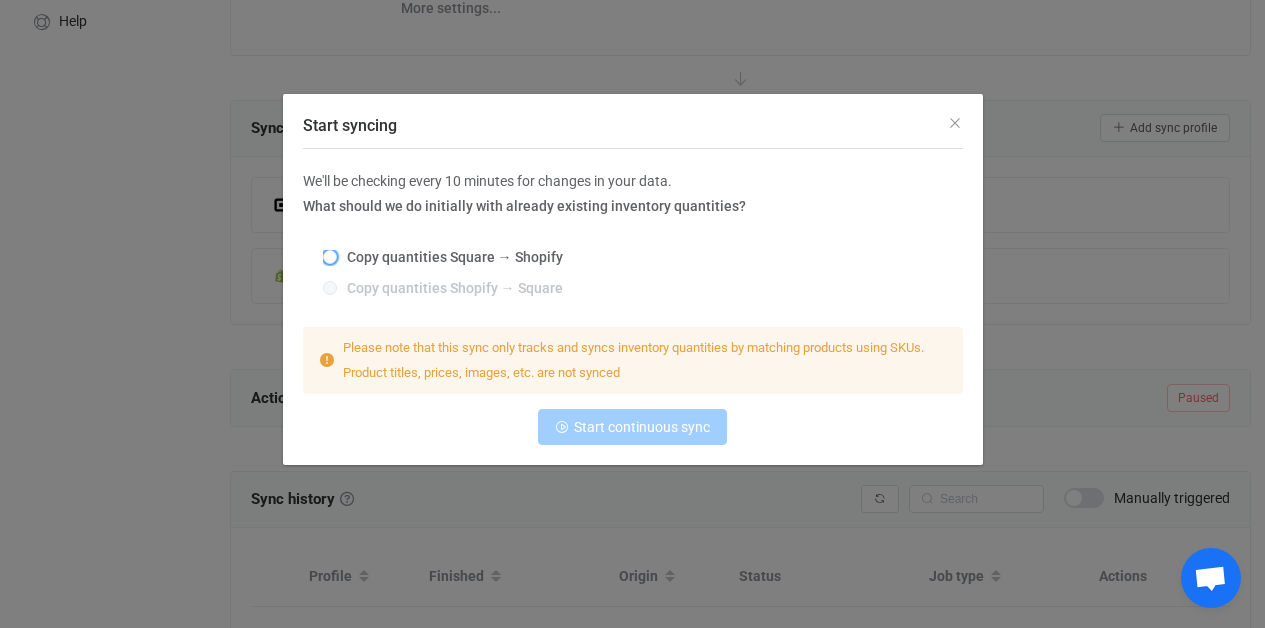 click on "Copy quantities Square → Shopify" at bounding box center (450, 257) 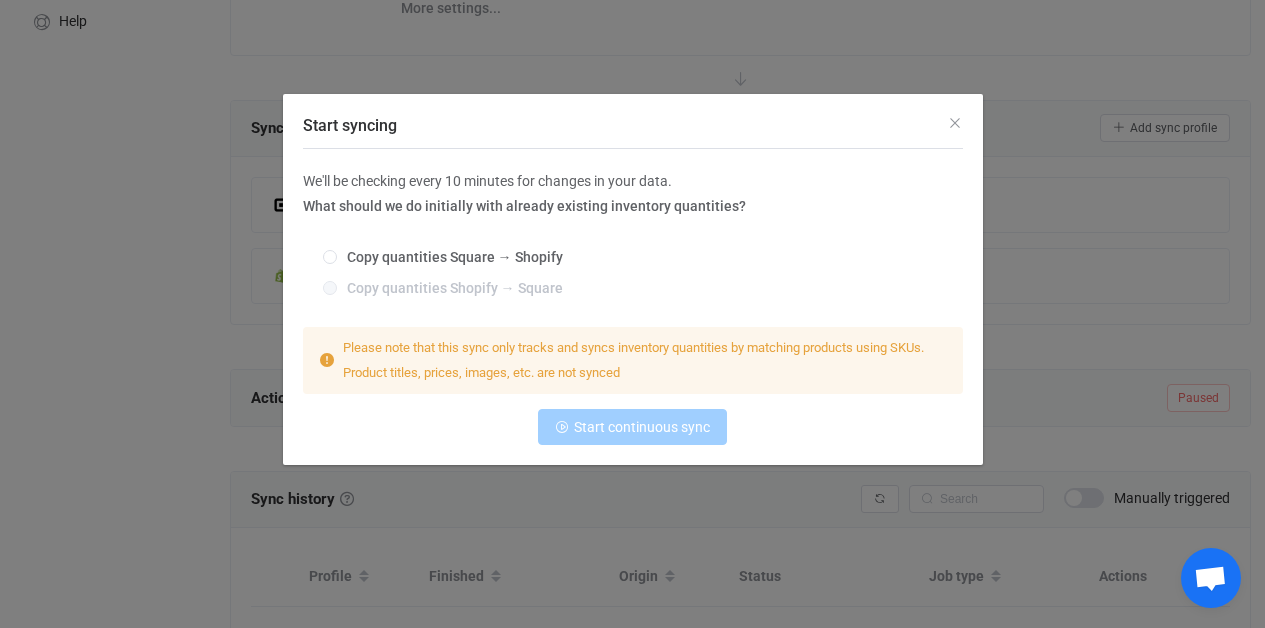 click on "Copy quantities Square → Shopify" at bounding box center [330, 258] 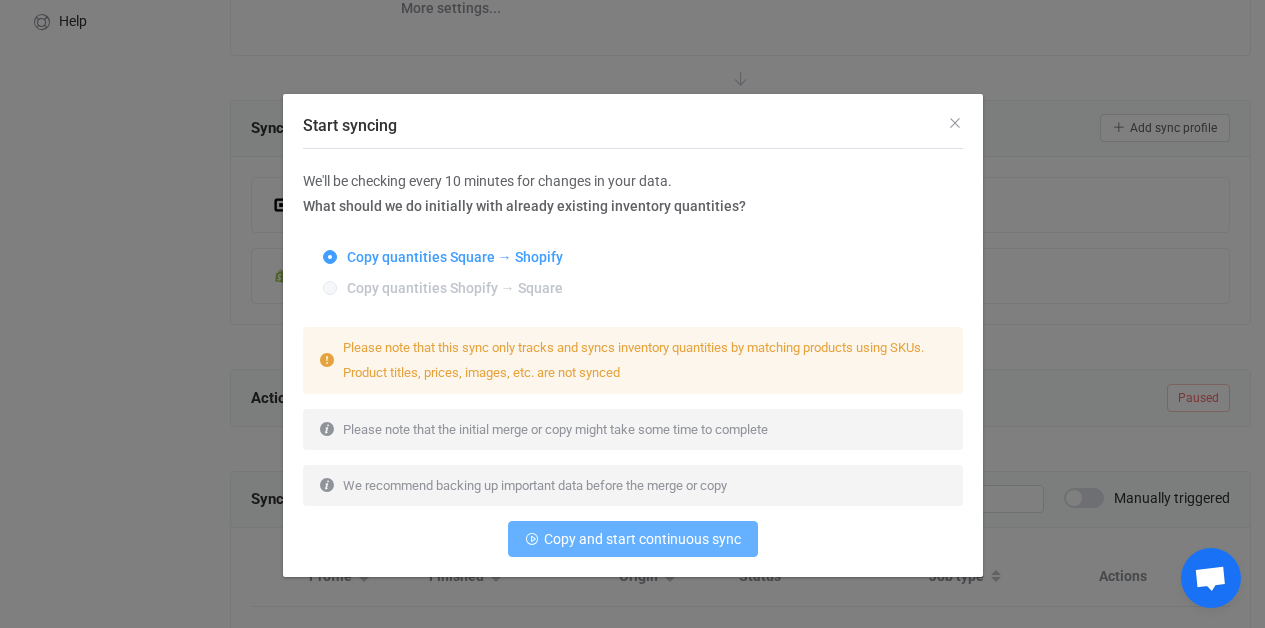 click on "Copy and start continuous sync" at bounding box center [642, 539] 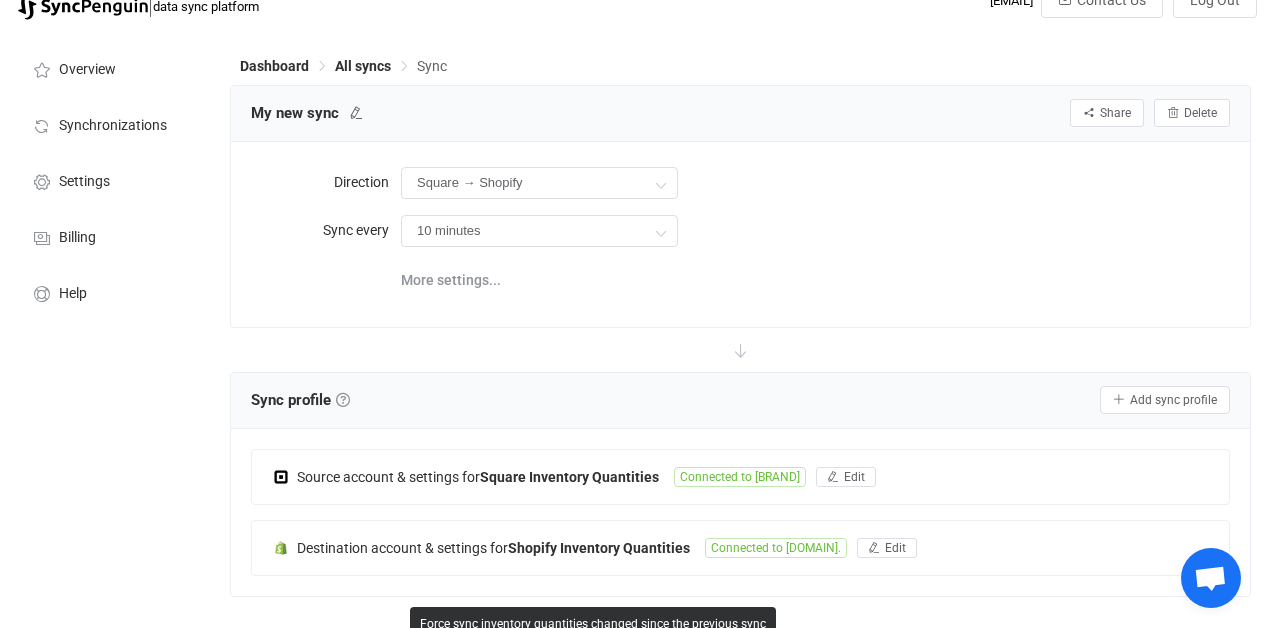scroll, scrollTop: 0, scrollLeft: 0, axis: both 